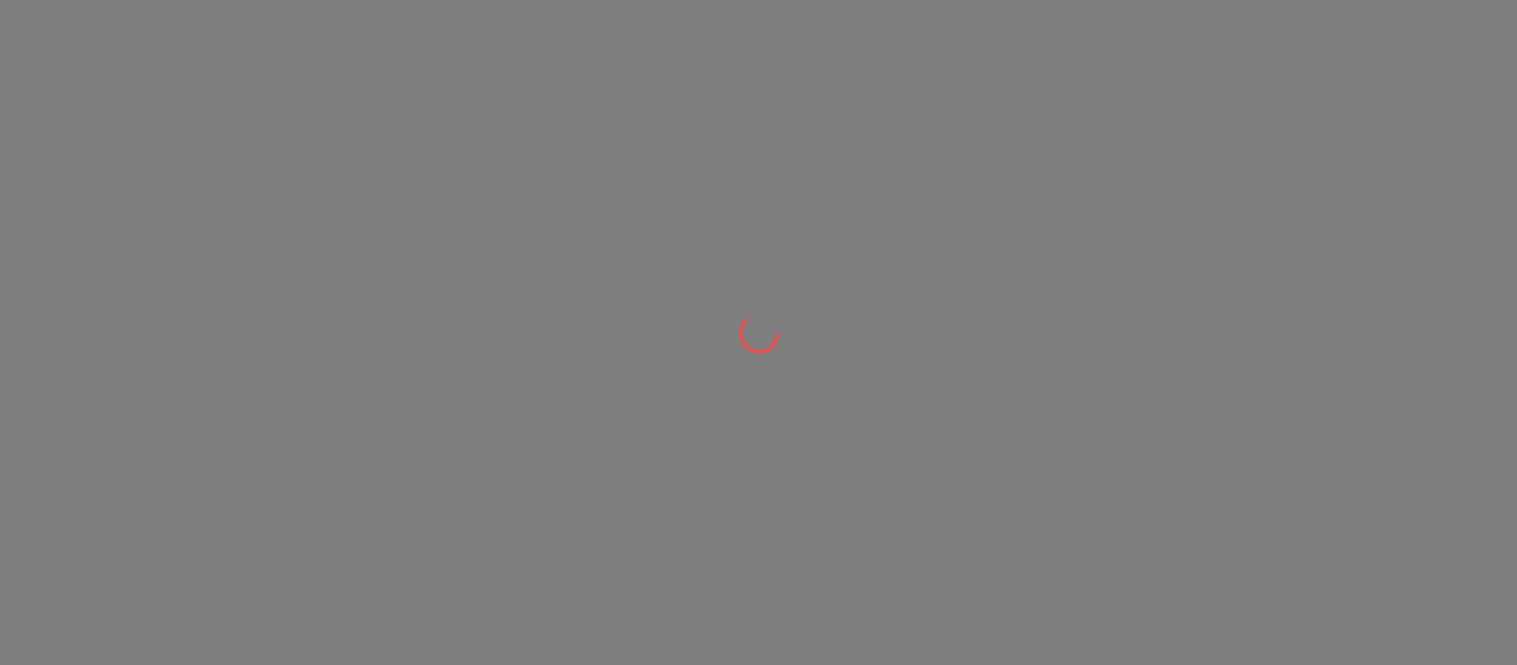 scroll, scrollTop: 0, scrollLeft: 0, axis: both 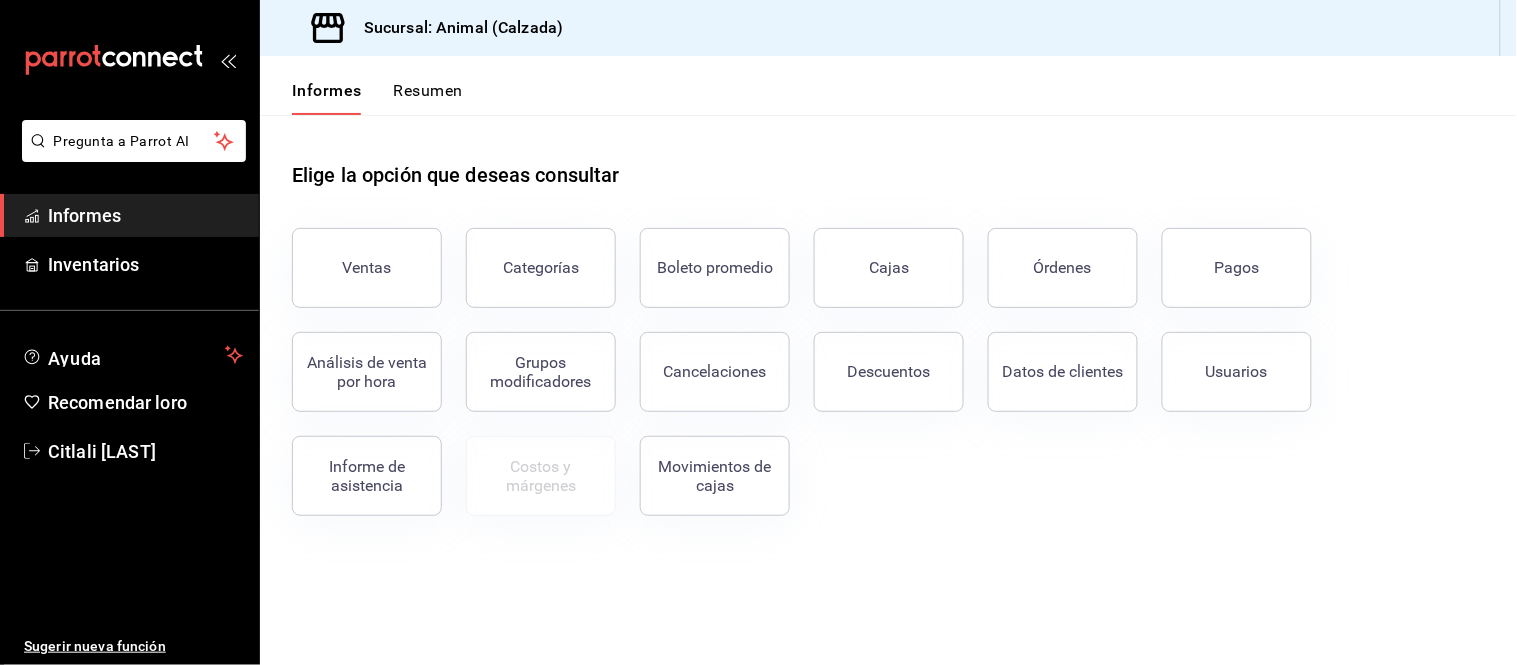 click on "Informes" at bounding box center (145, 215) 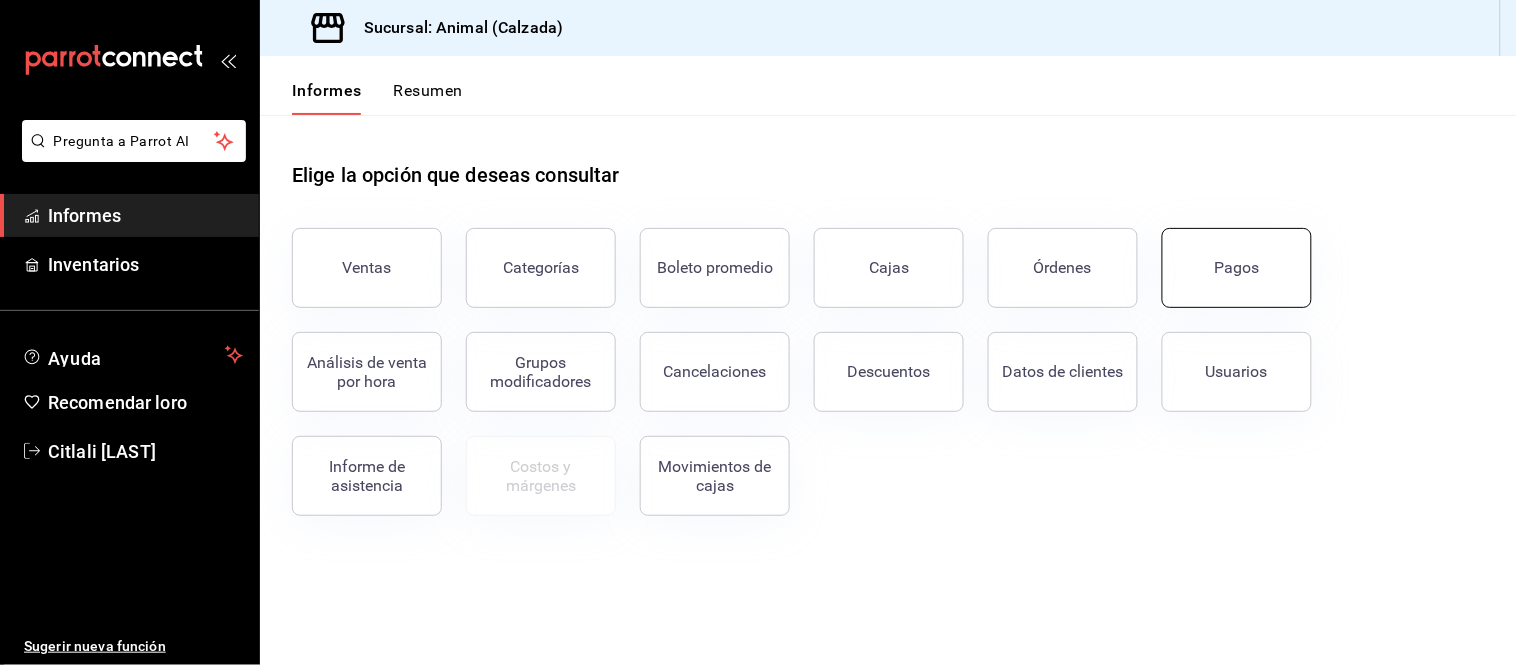 click on "Pagos" at bounding box center (1237, 267) 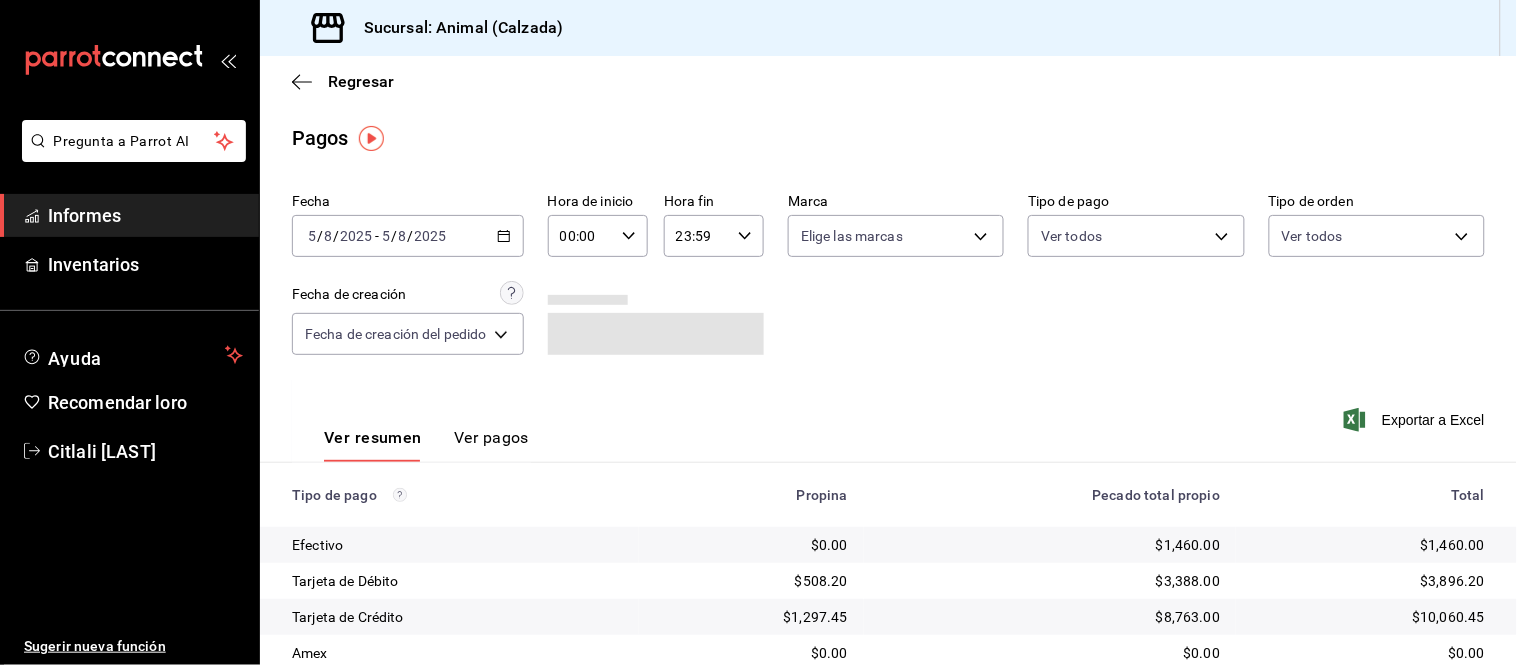 click on "2025-08-05 5 / 8 / 2025 - 2025-08-05 5 / 8 / 2025" at bounding box center (408, 236) 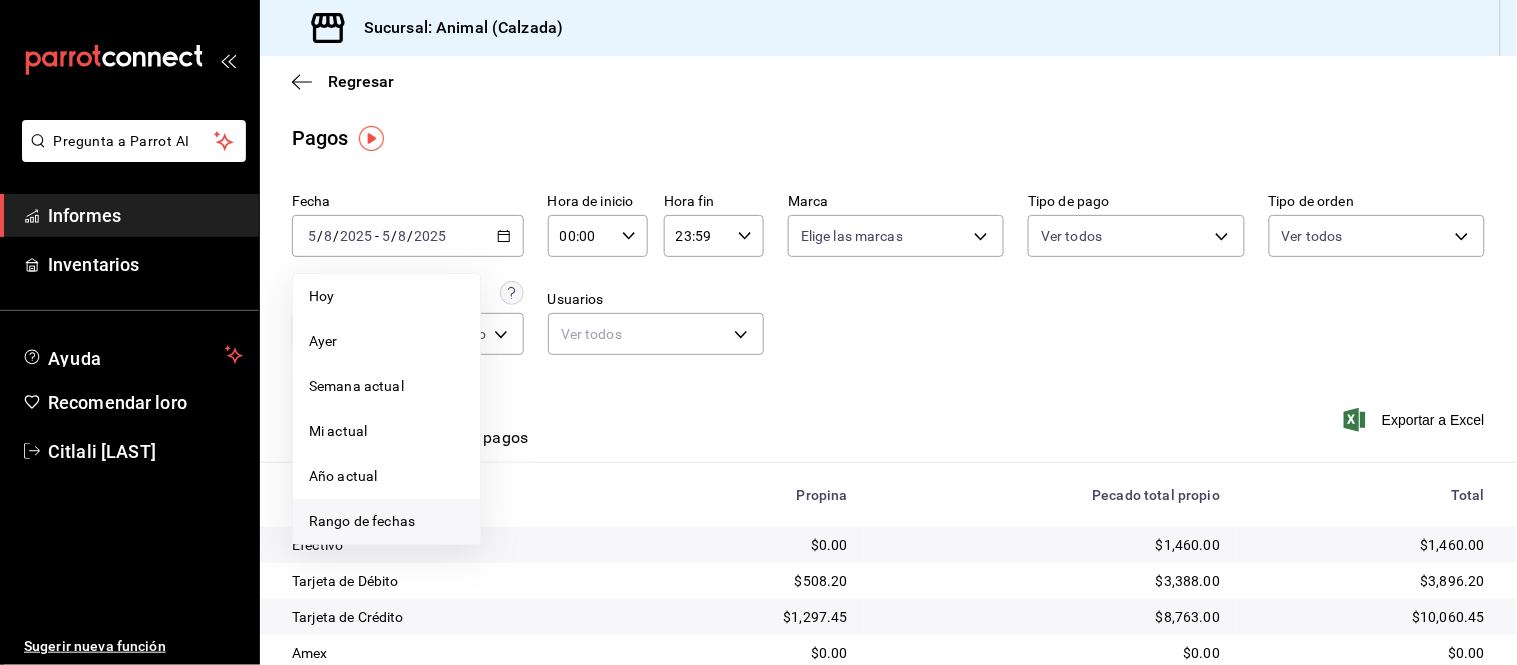 click on "Rango de fechas" at bounding box center (362, 521) 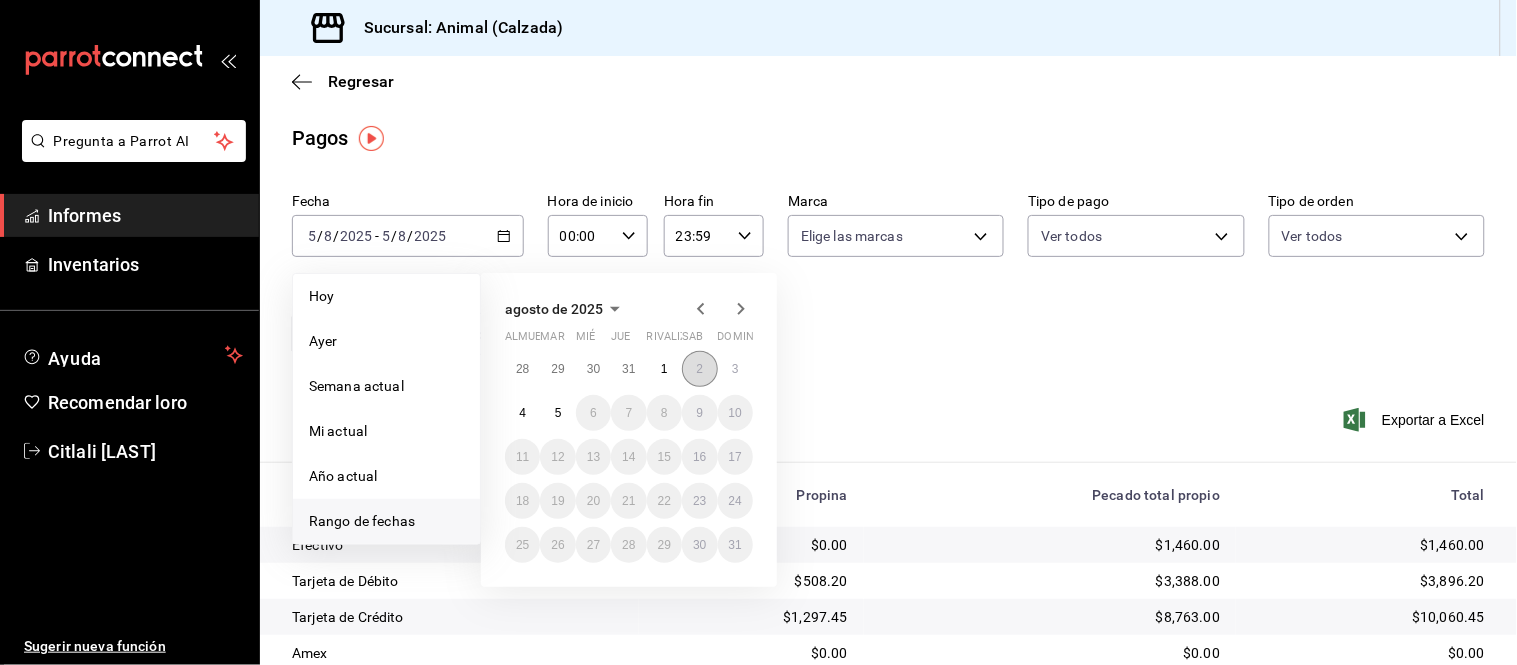 click on "2" at bounding box center [699, 369] 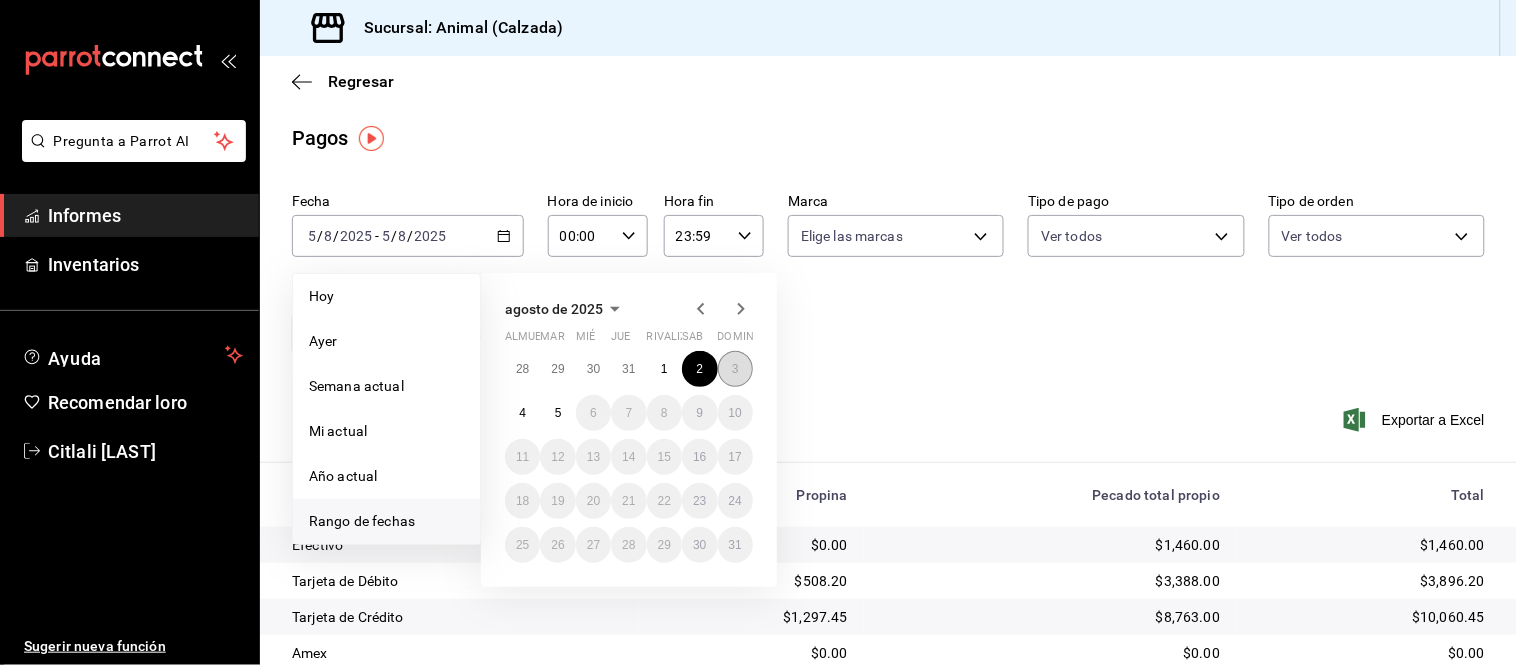 click on "3" at bounding box center [735, 369] 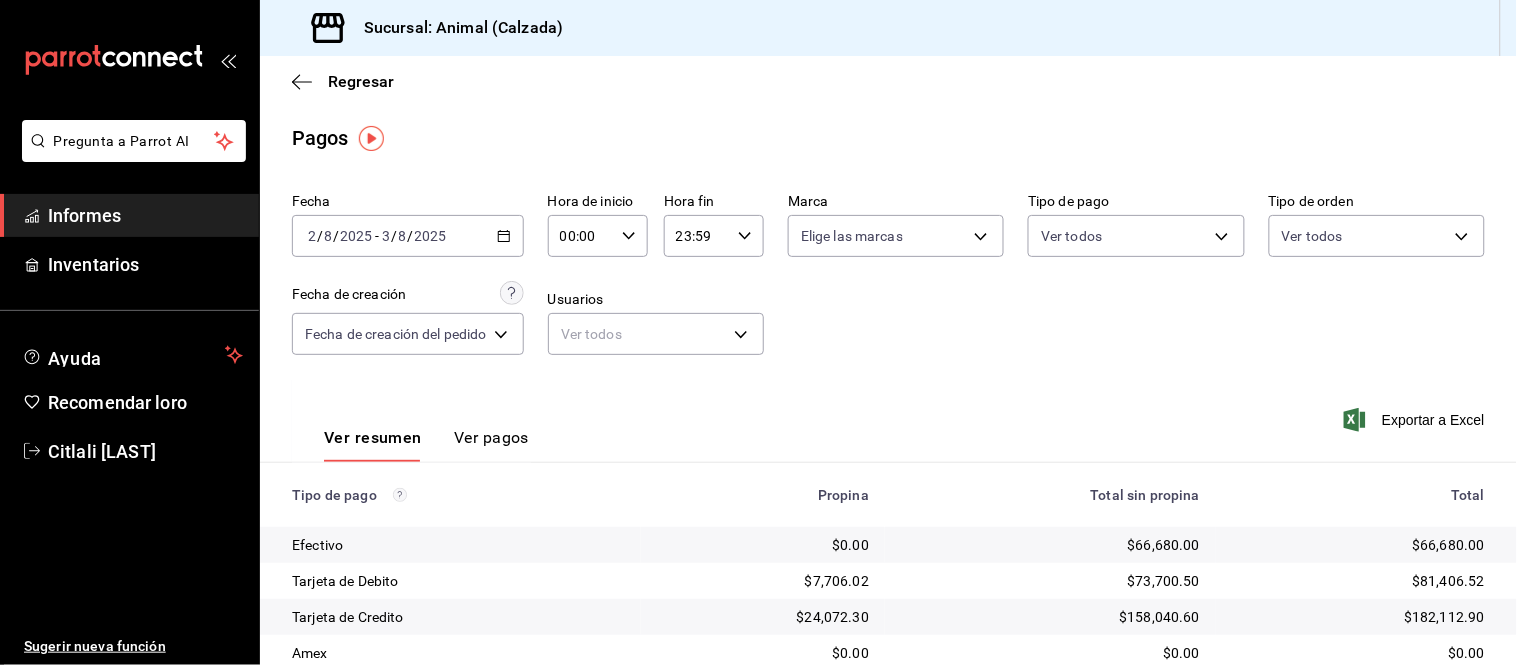 click 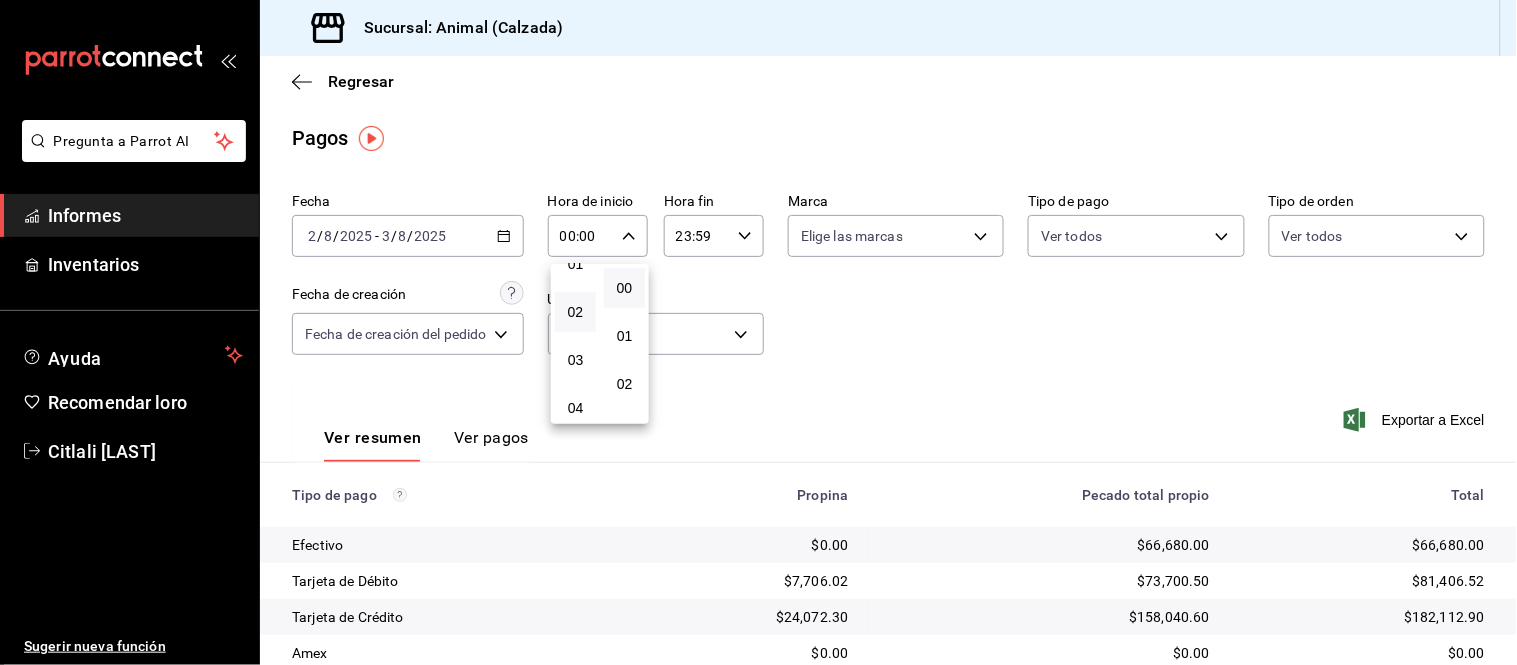scroll, scrollTop: 111, scrollLeft: 0, axis: vertical 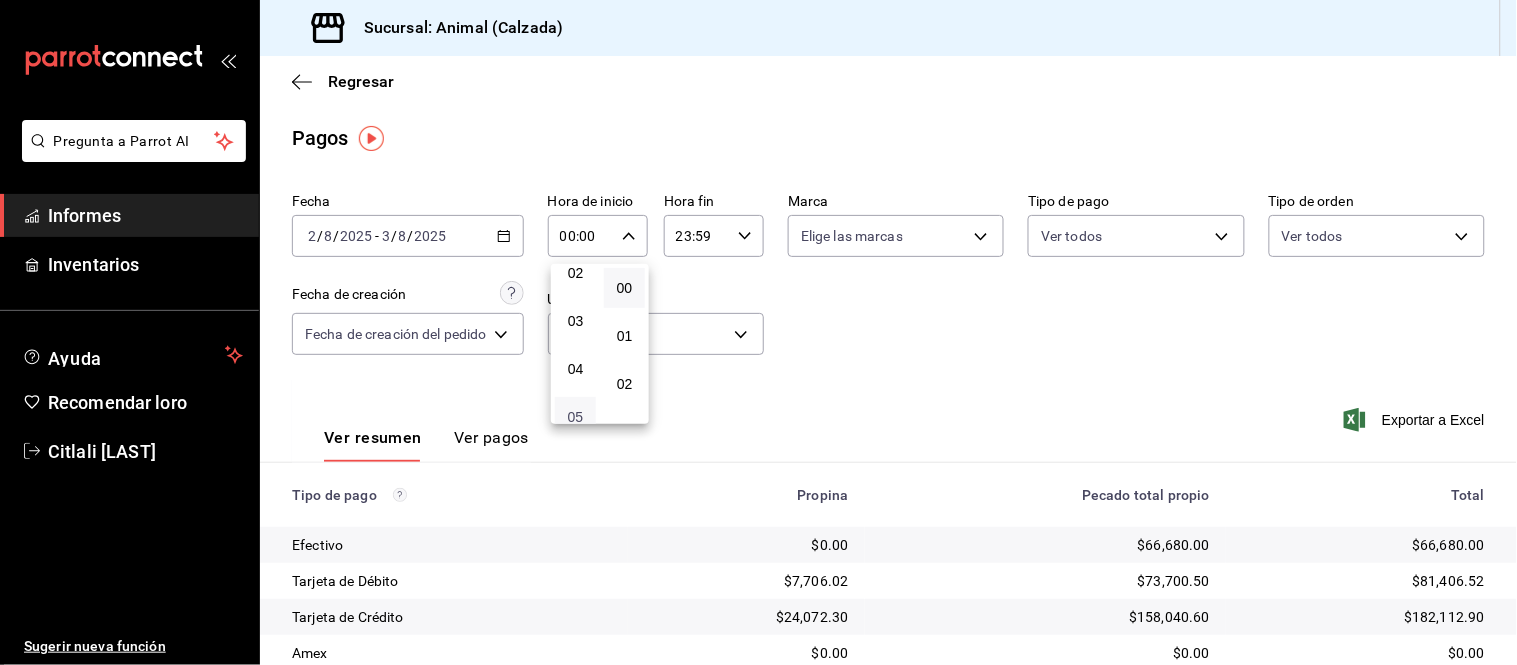 click on "05" at bounding box center (576, 417) 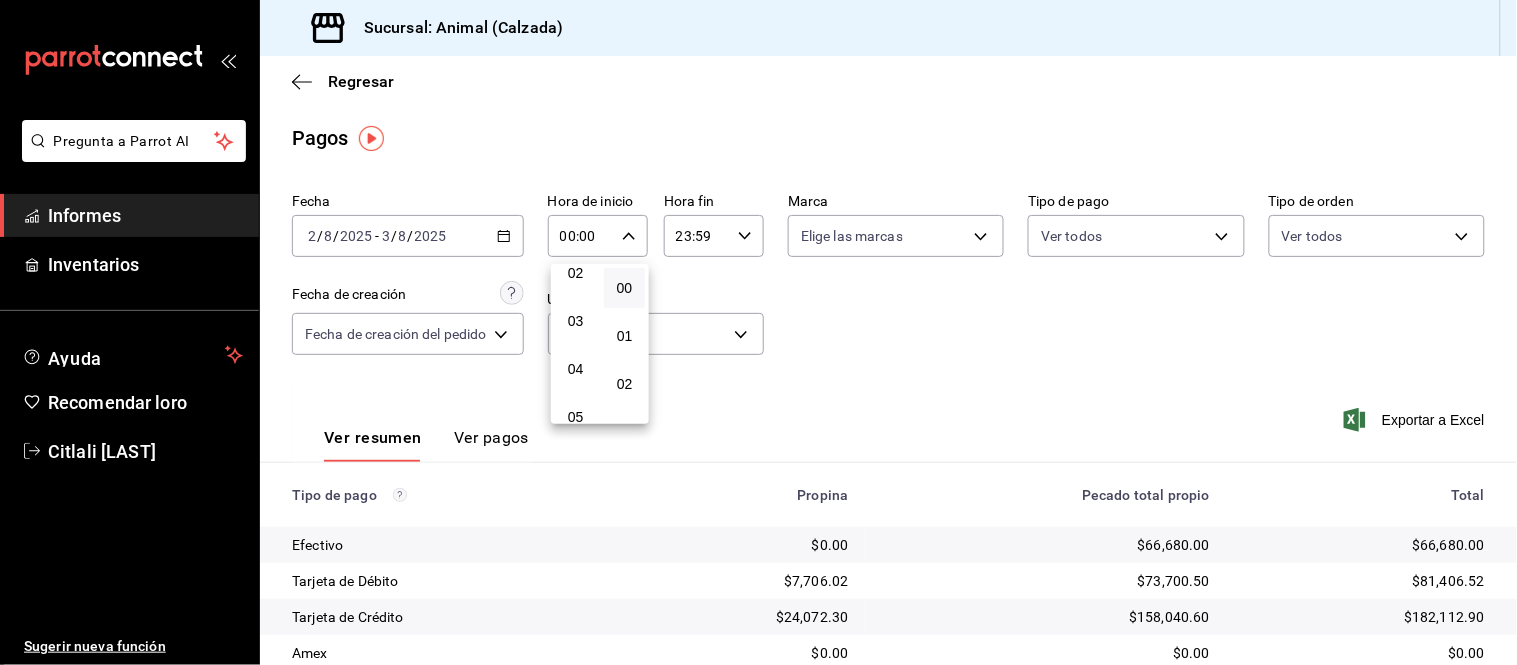 type on "05:00" 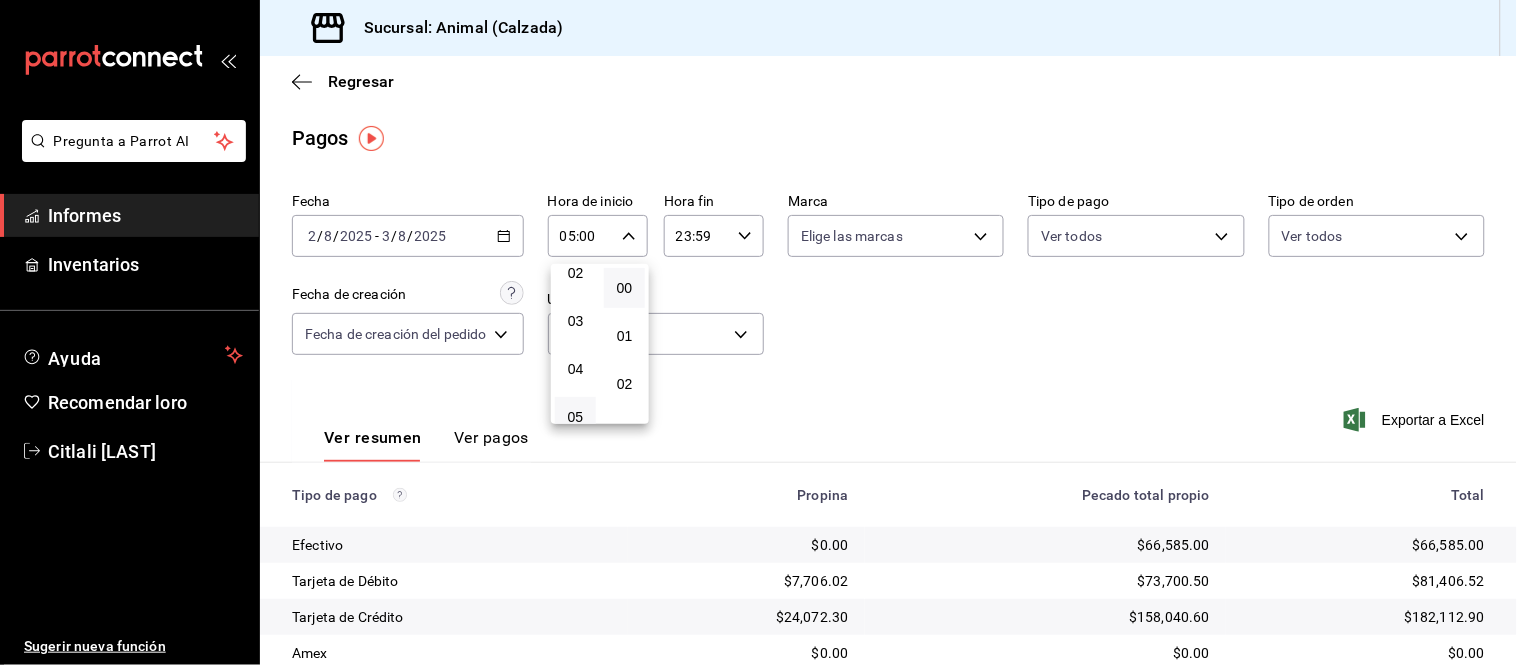 click at bounding box center (758, 332) 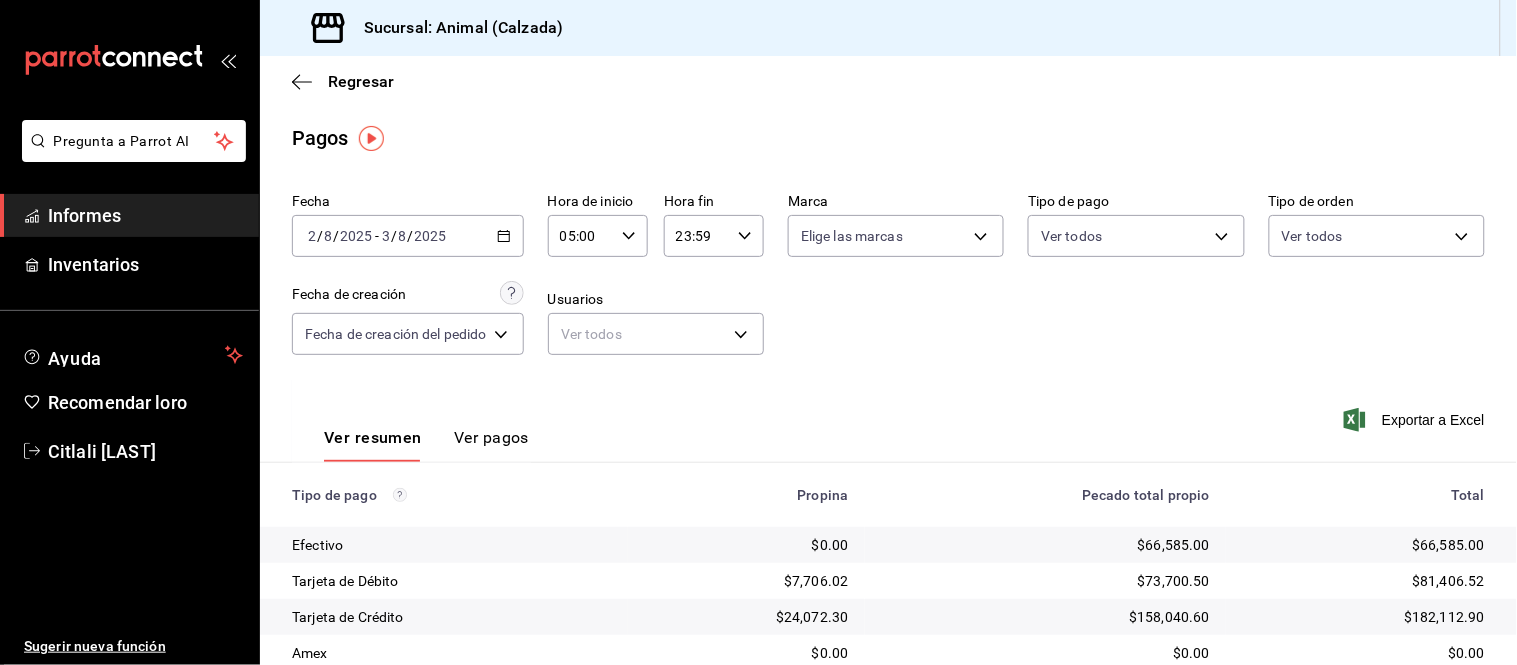 click 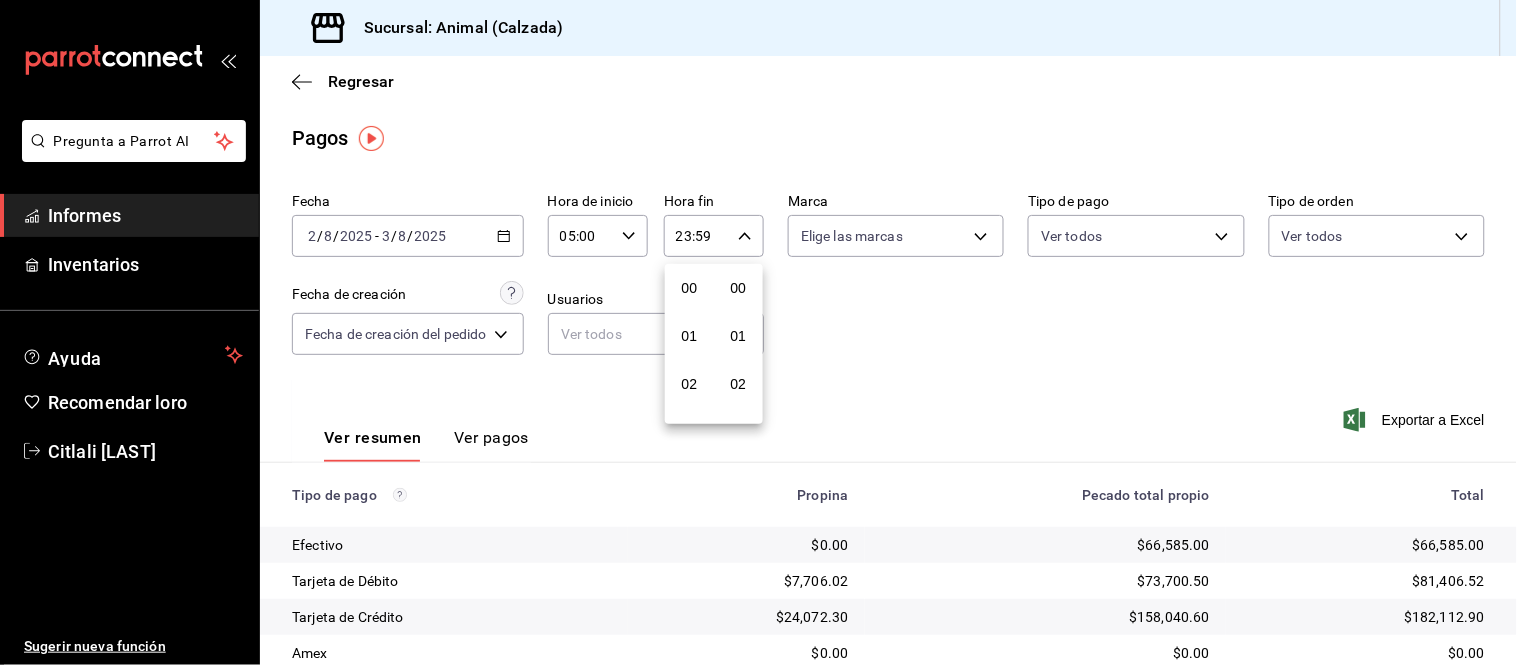 scroll, scrollTop: 981, scrollLeft: 0, axis: vertical 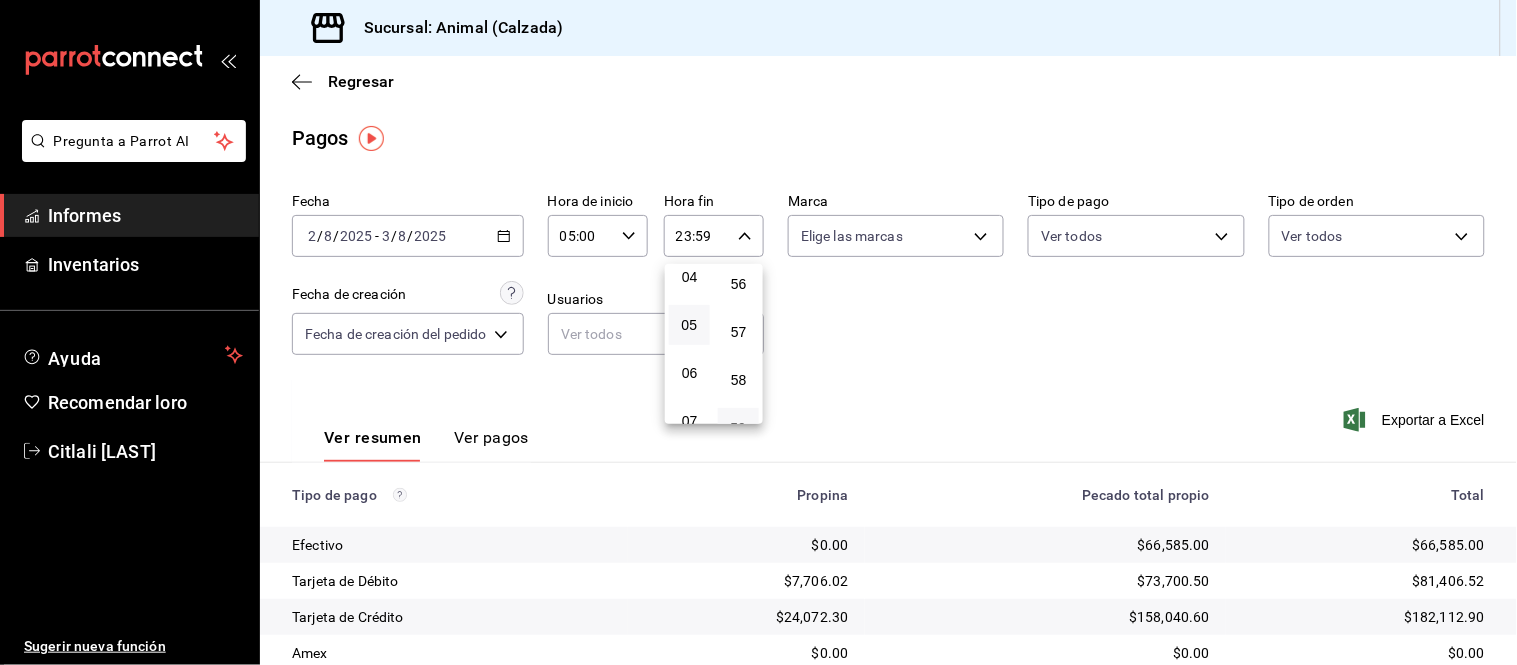 click on "05" at bounding box center (689, 325) 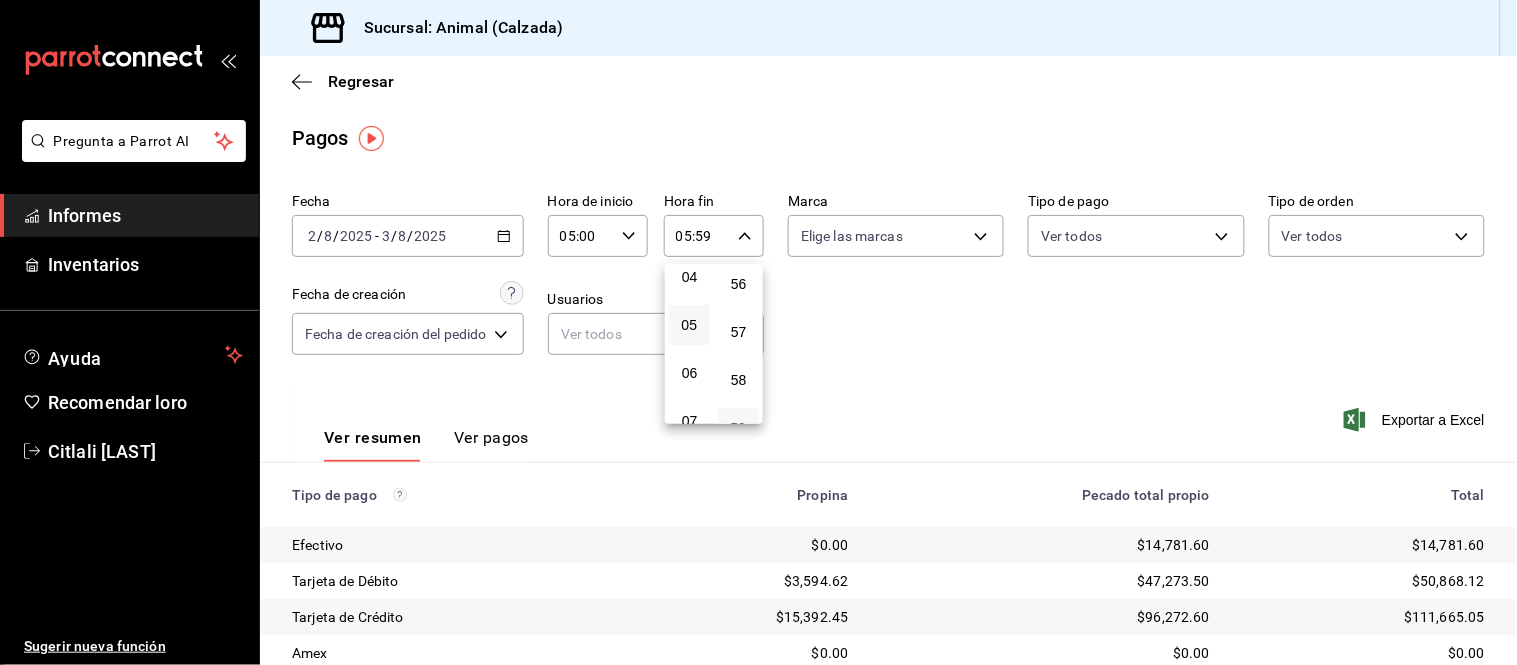 click at bounding box center (758, 332) 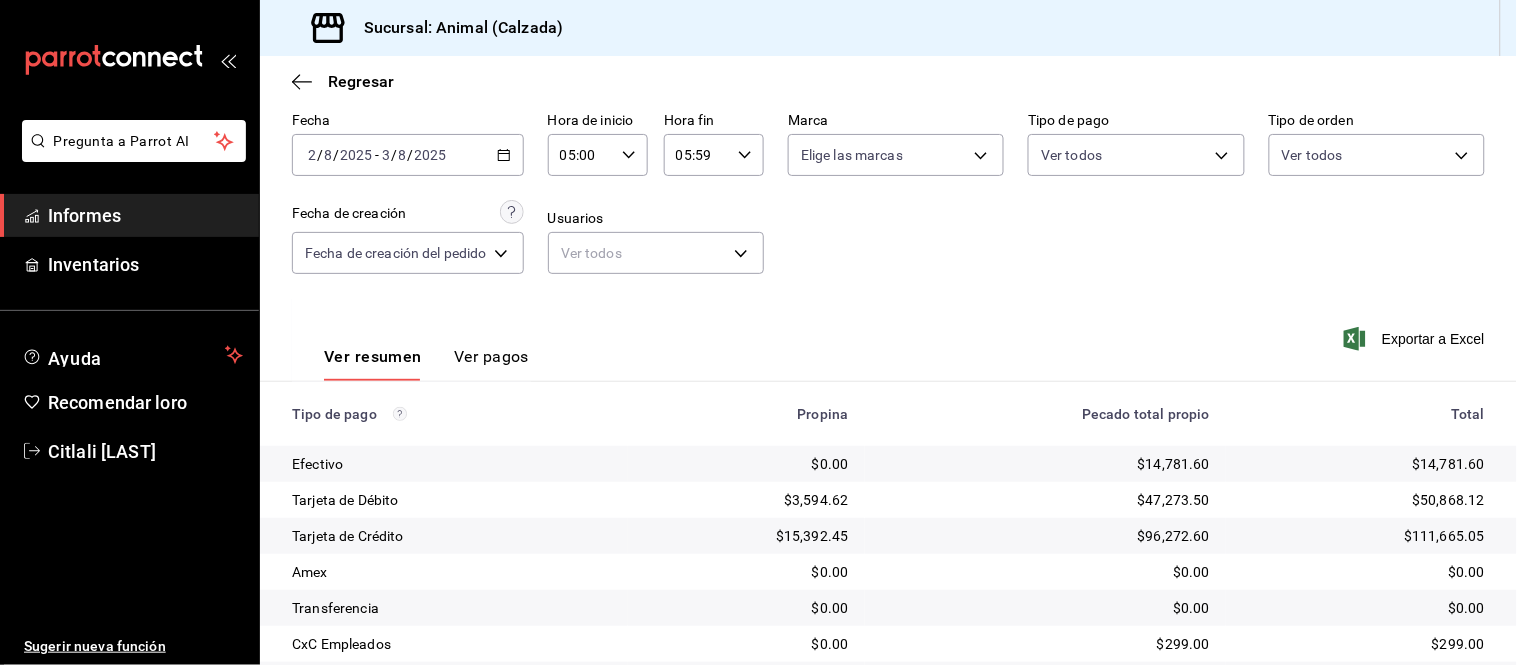 scroll, scrollTop: 218, scrollLeft: 0, axis: vertical 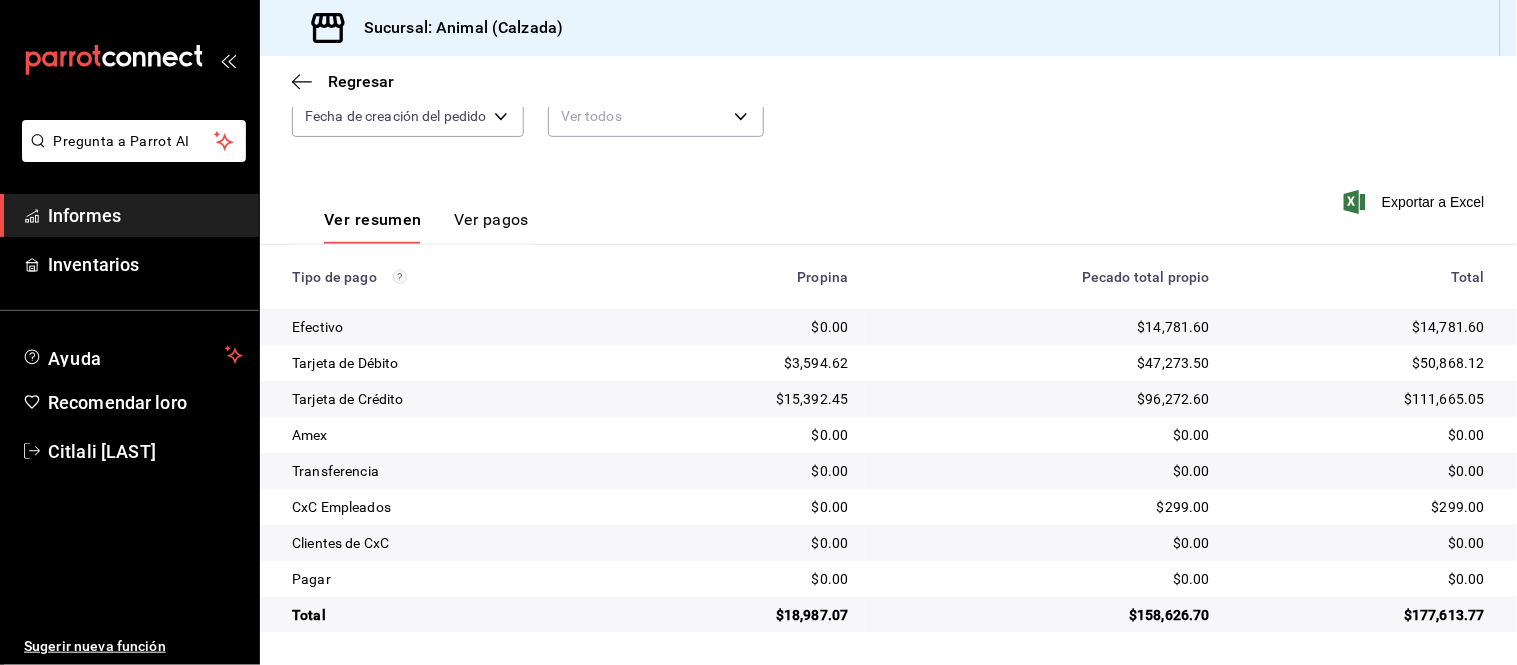 type 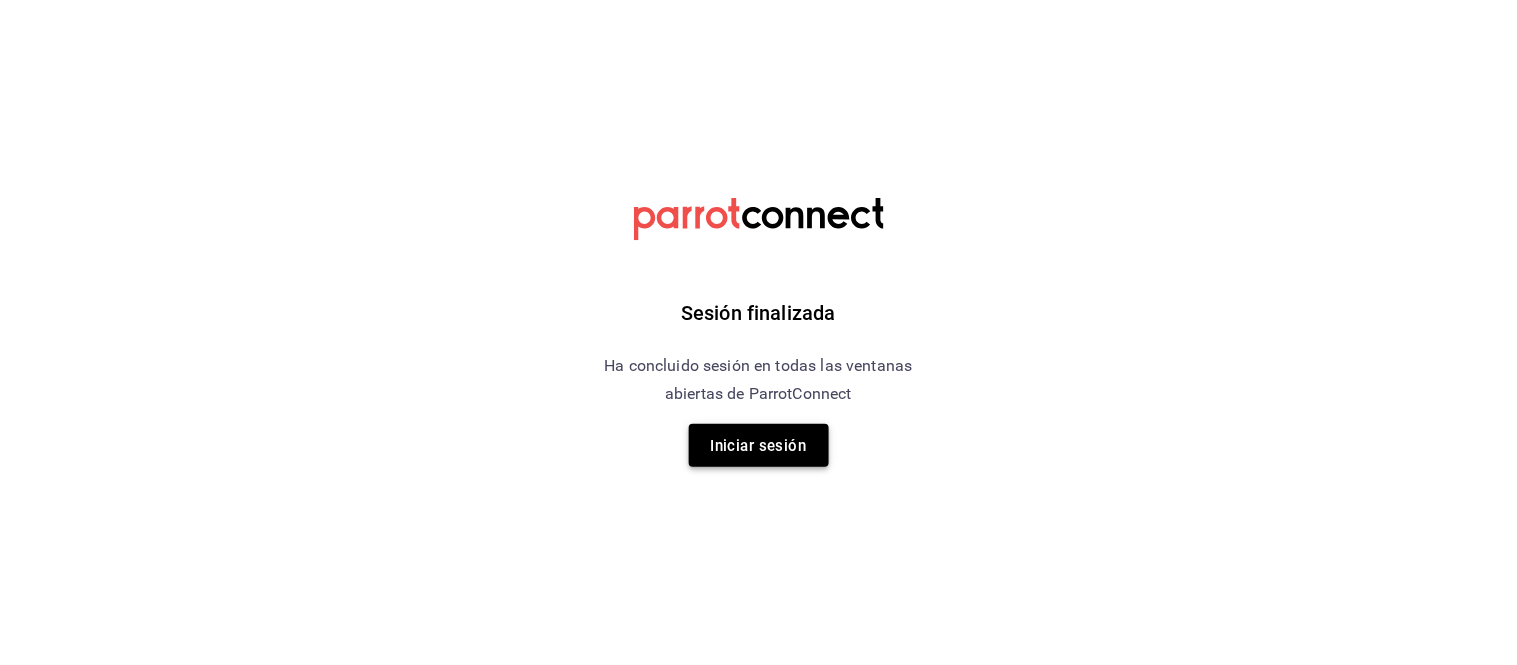 click on "Iniciar sesión" at bounding box center [759, 445] 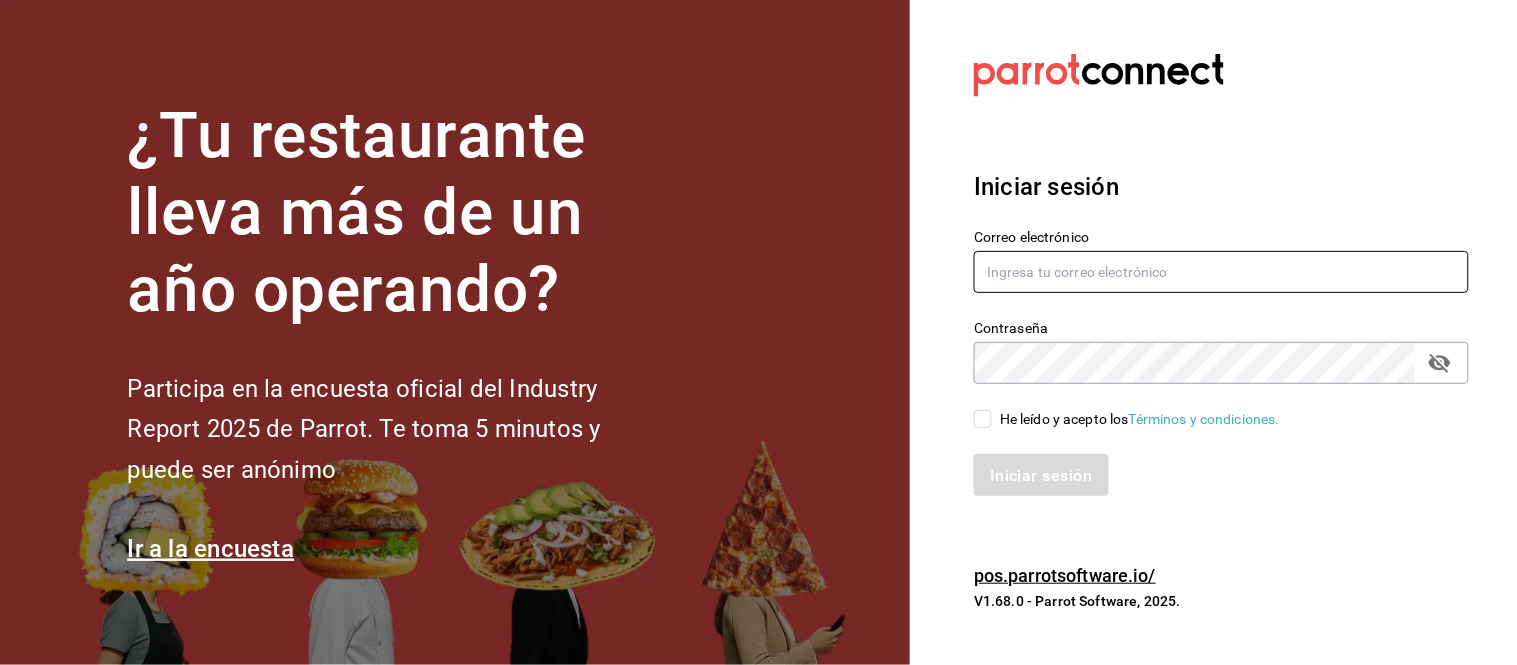 type on "animal.calzada@grupocosteno.com" 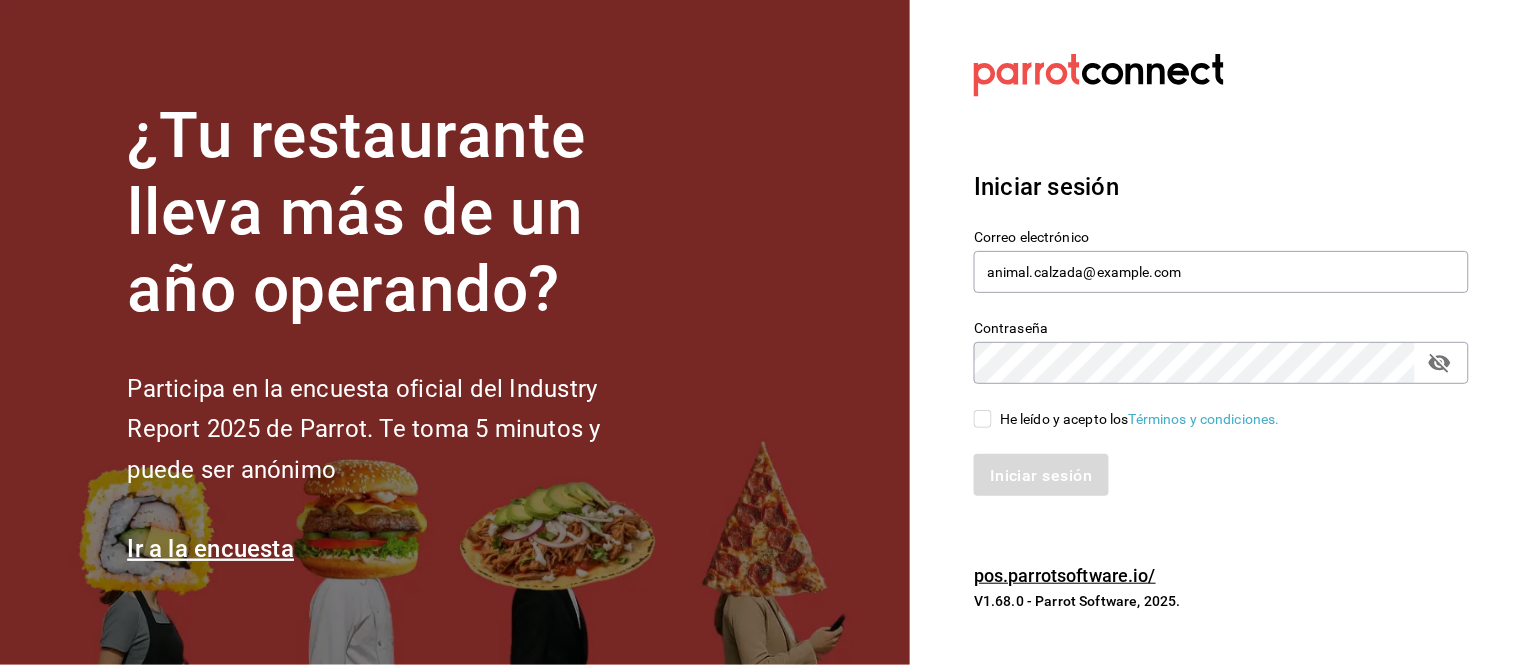 click on "He leído y acepto los  Términos y condiciones." at bounding box center (983, 419) 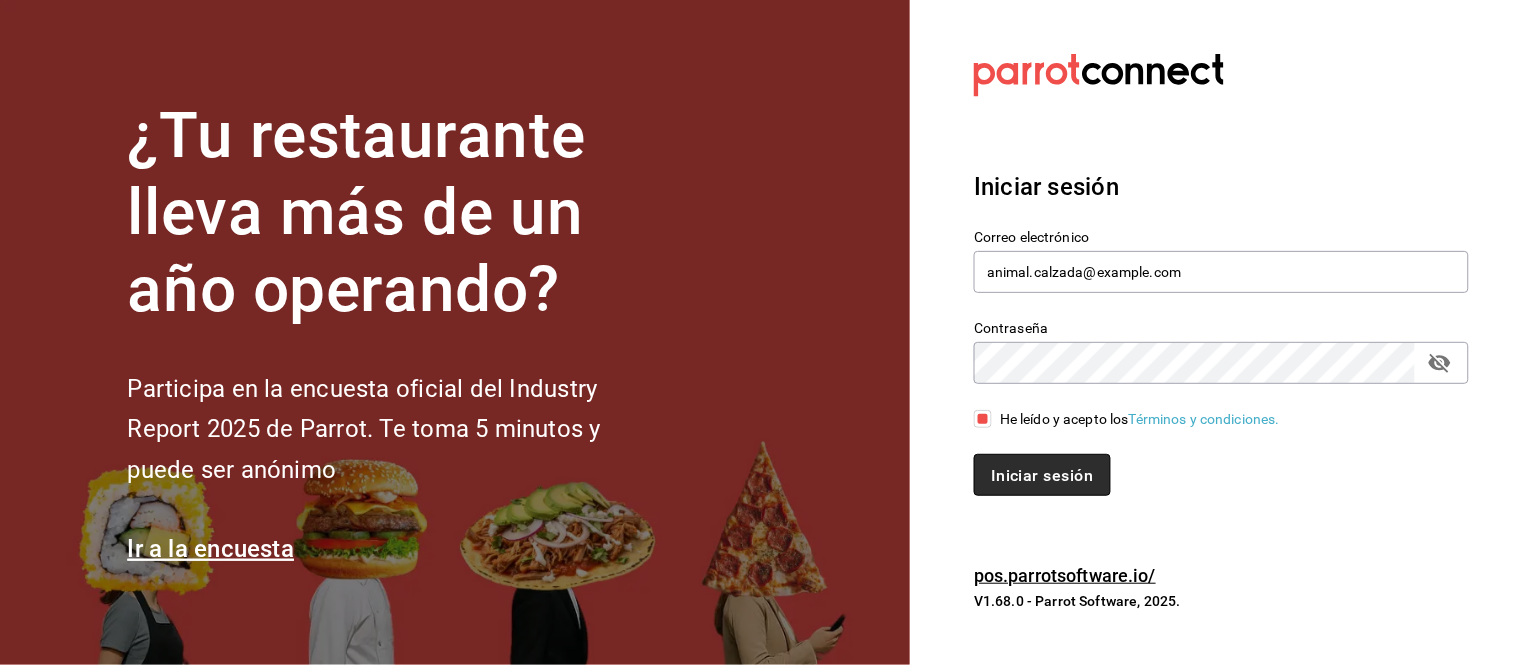 click on "Iniciar sesión" at bounding box center (1042, 474) 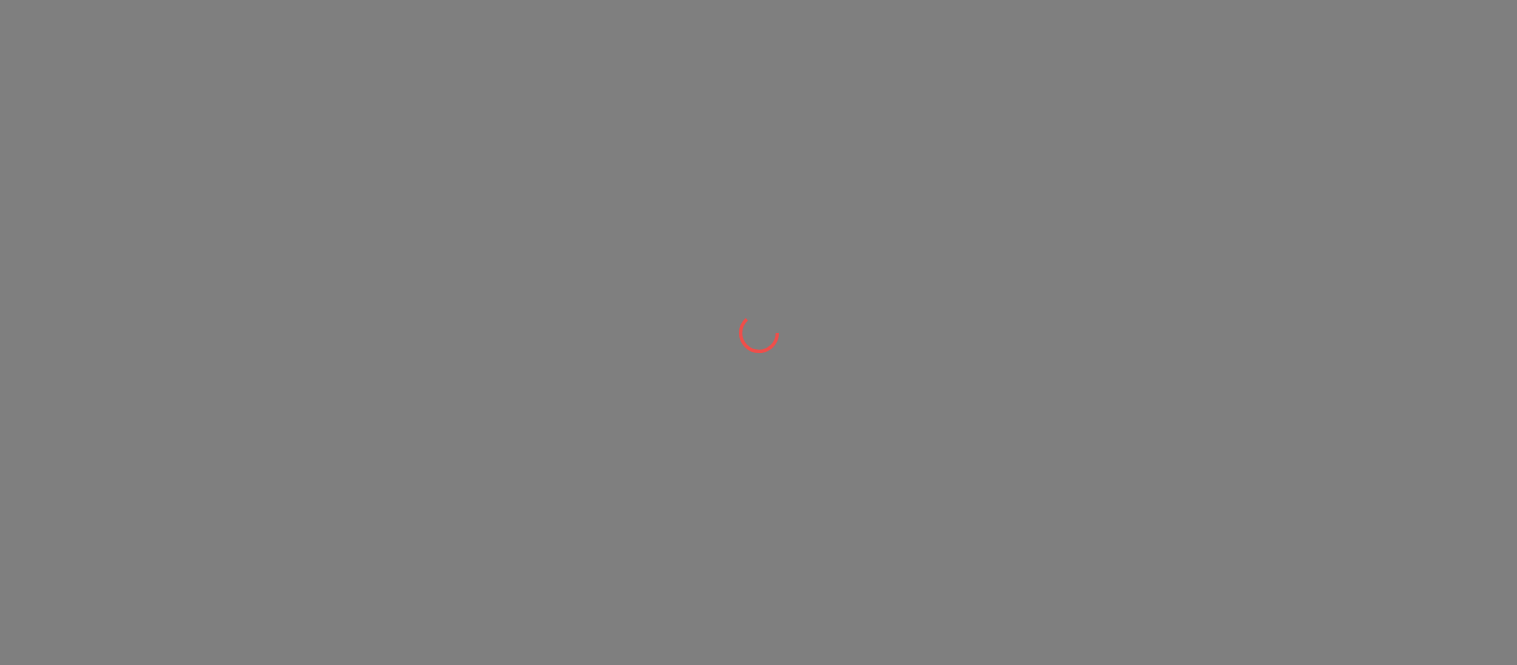 scroll, scrollTop: 0, scrollLeft: 0, axis: both 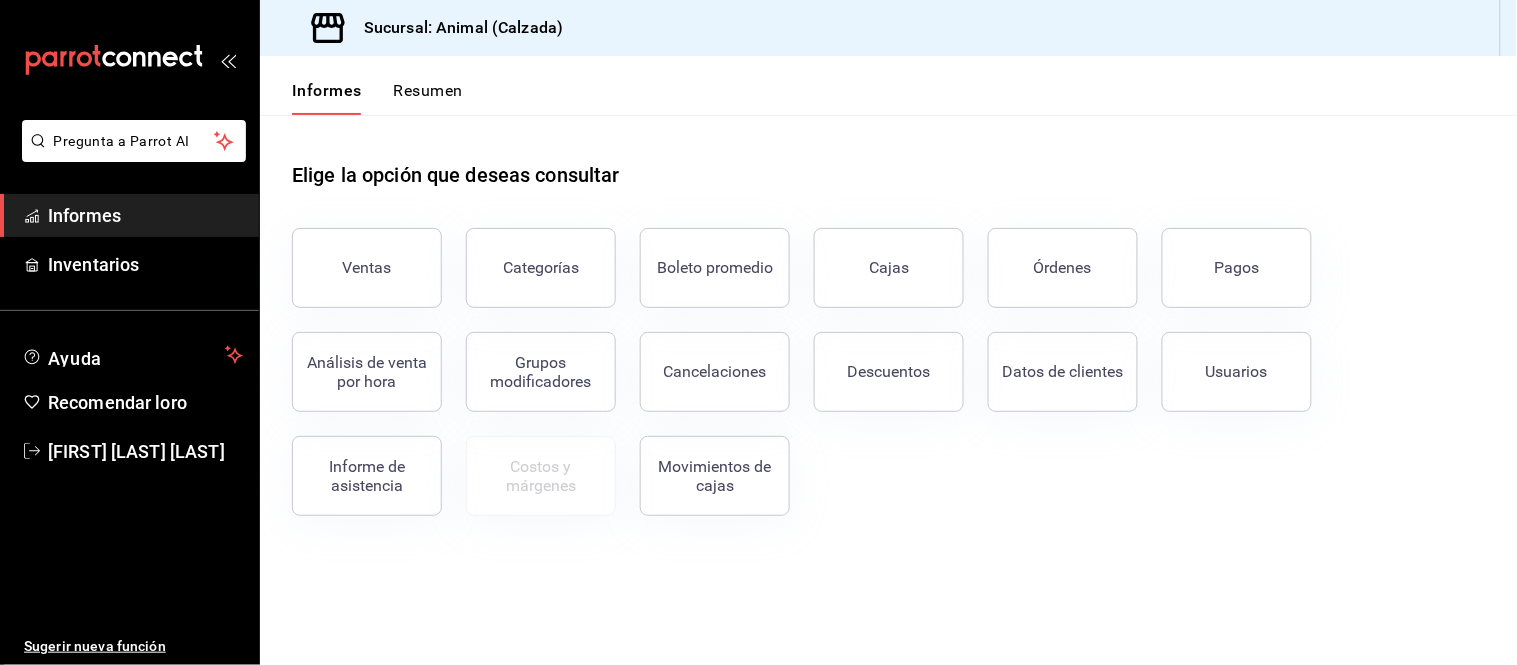 drag, startPoint x: 402, startPoint y: 255, endPoint x: 405, endPoint y: 234, distance: 21.213203 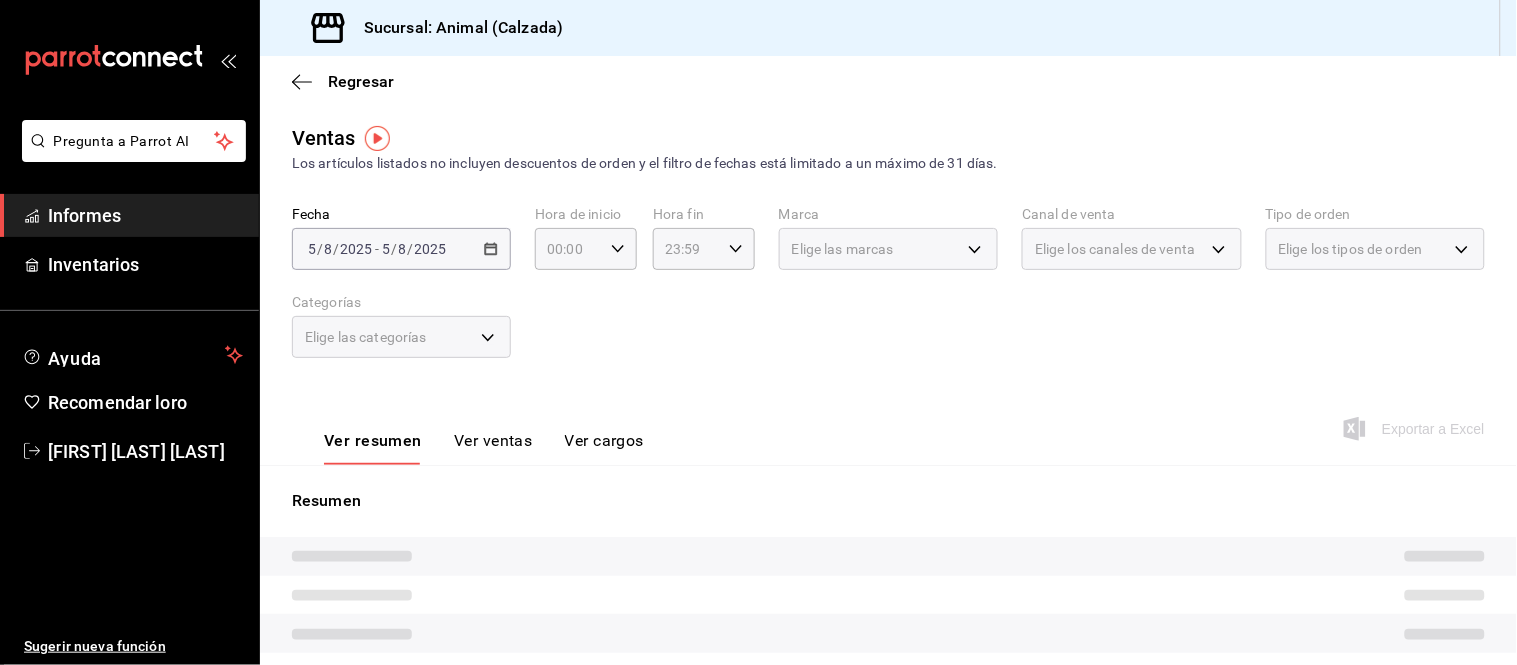 click on "Informes" at bounding box center (145, 215) 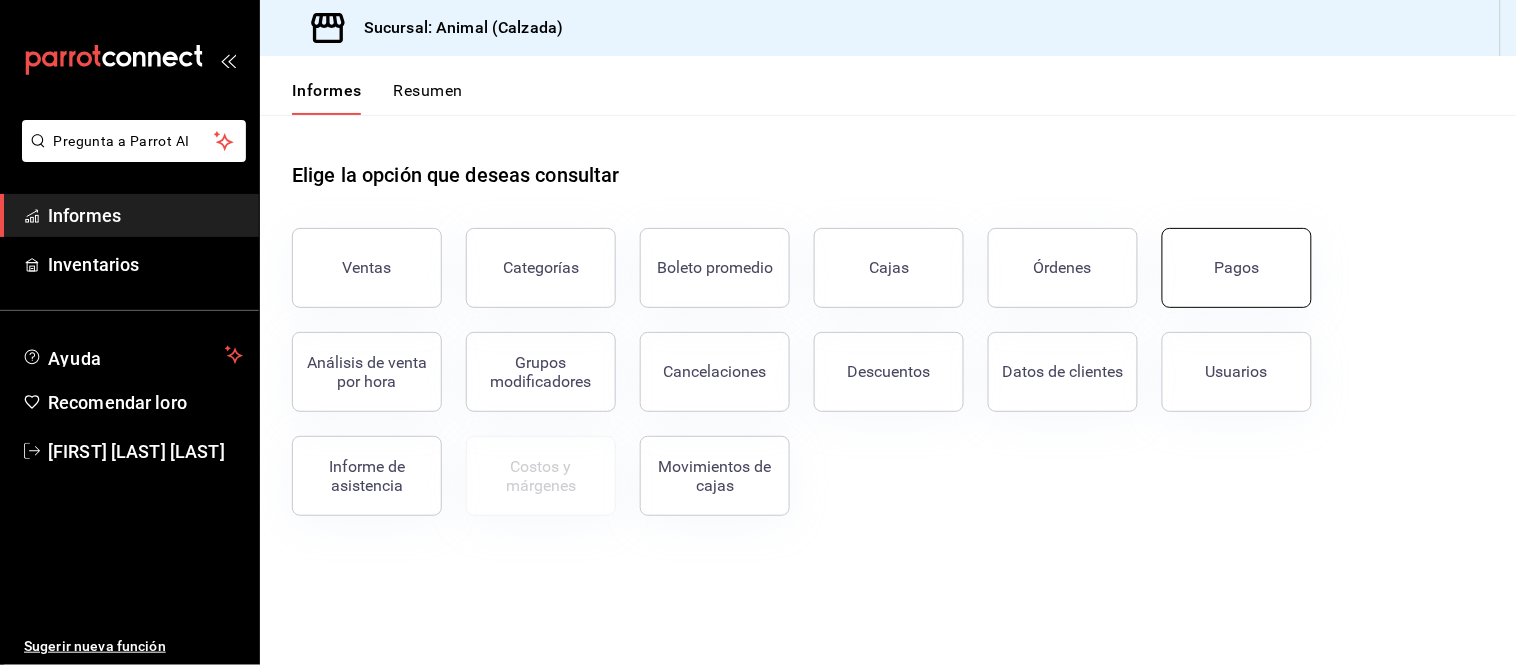 click on "Pagos" at bounding box center (1225, 256) 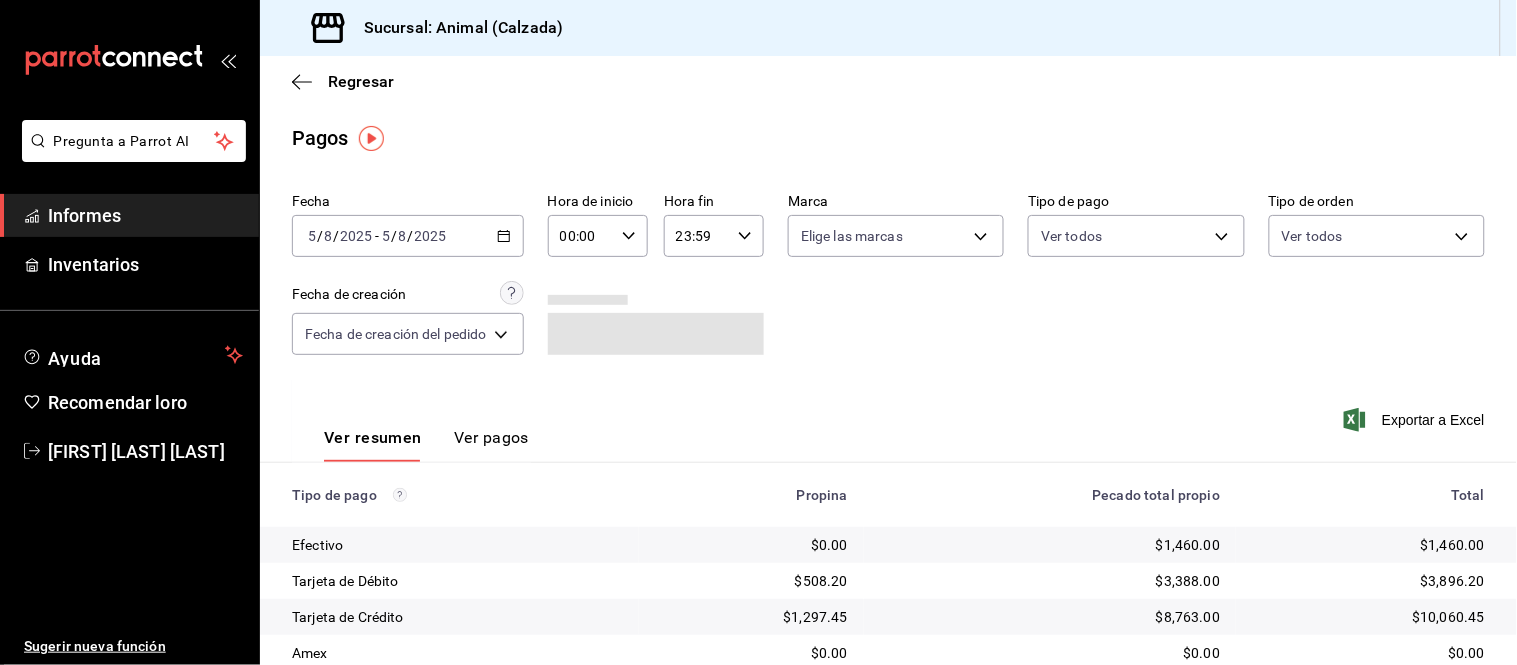 click on "2025-08-05 5 / 8 / 2025 - 2025-08-05 5 / 8 / 2025" at bounding box center [408, 236] 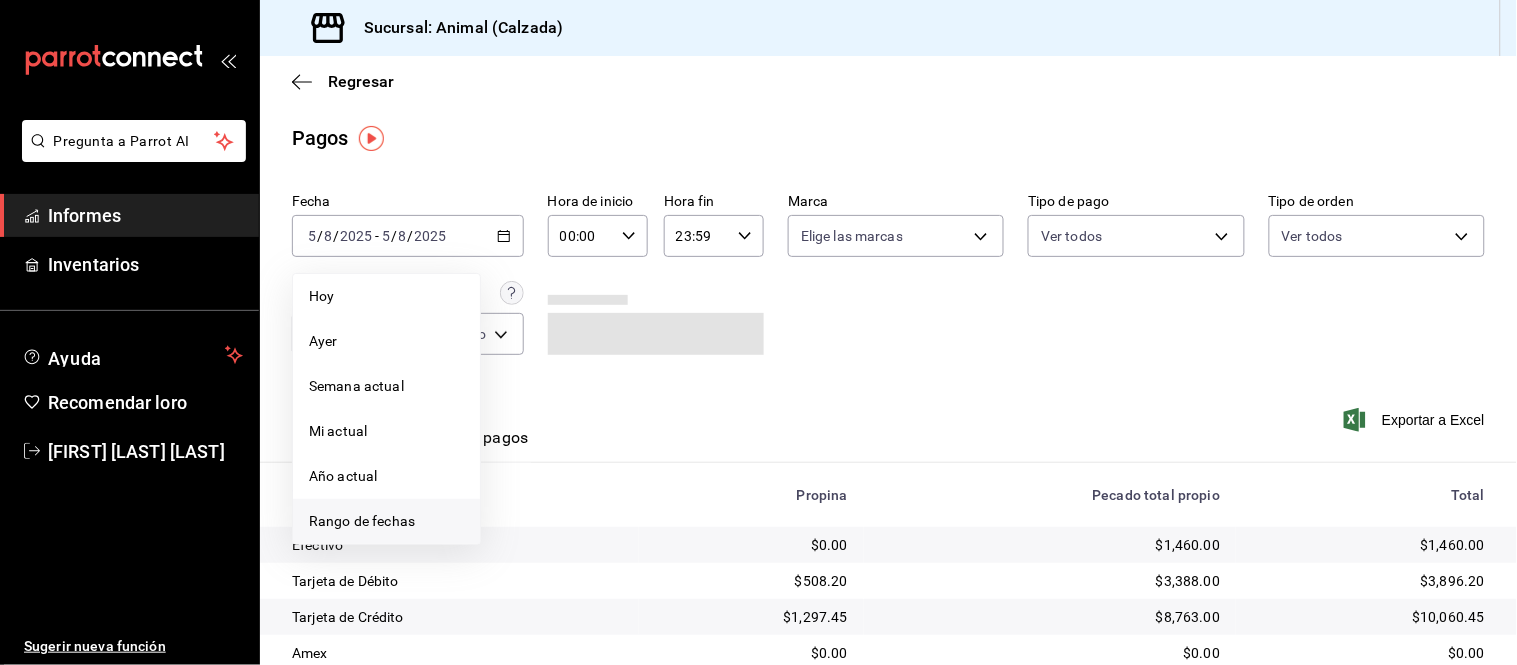 click on "Rango de fechas" at bounding box center [362, 521] 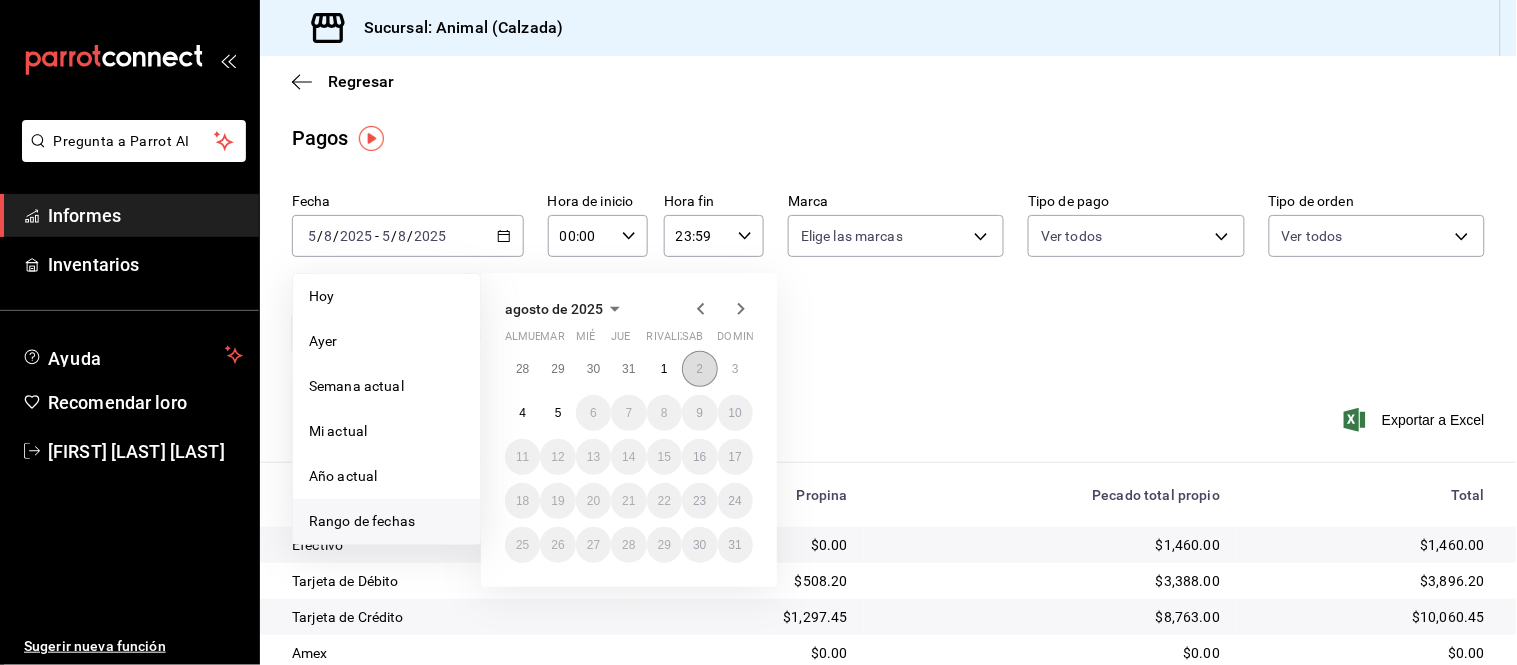 click on "2" at bounding box center [699, 369] 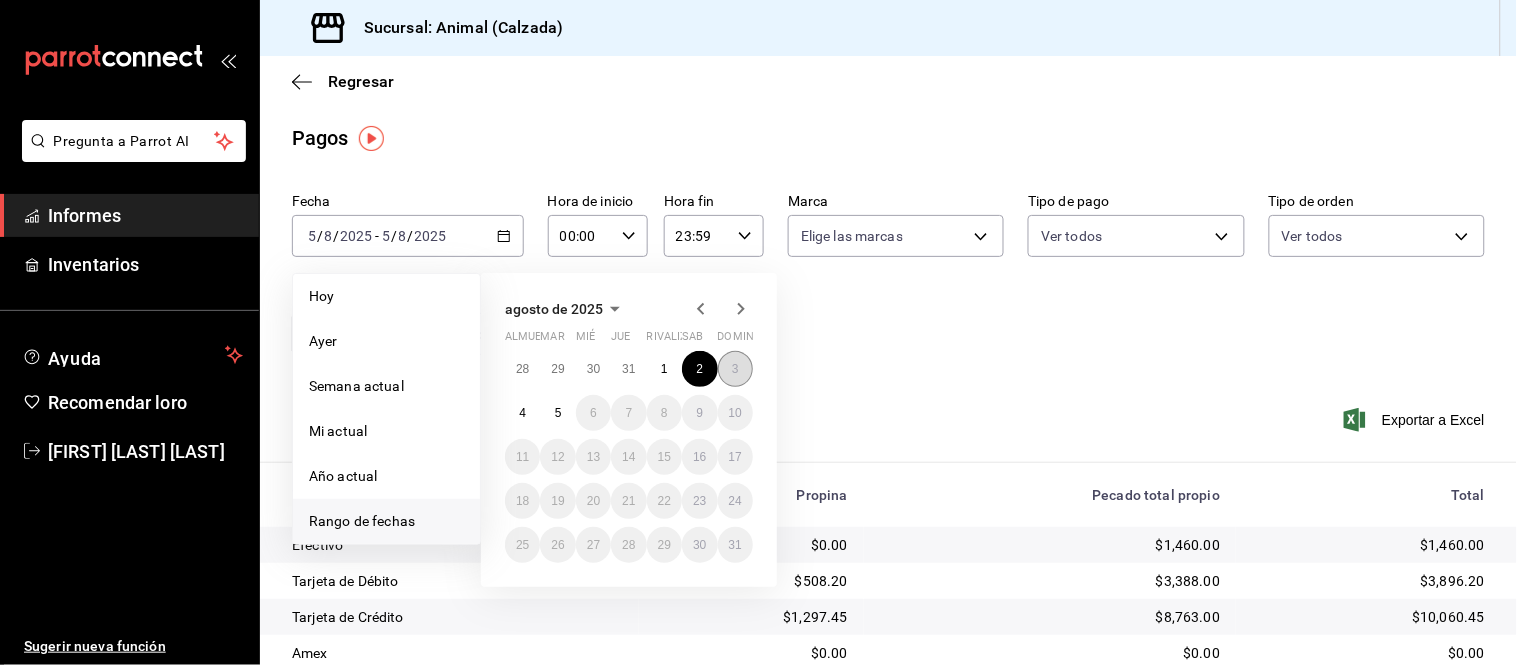 click on "3" at bounding box center (735, 369) 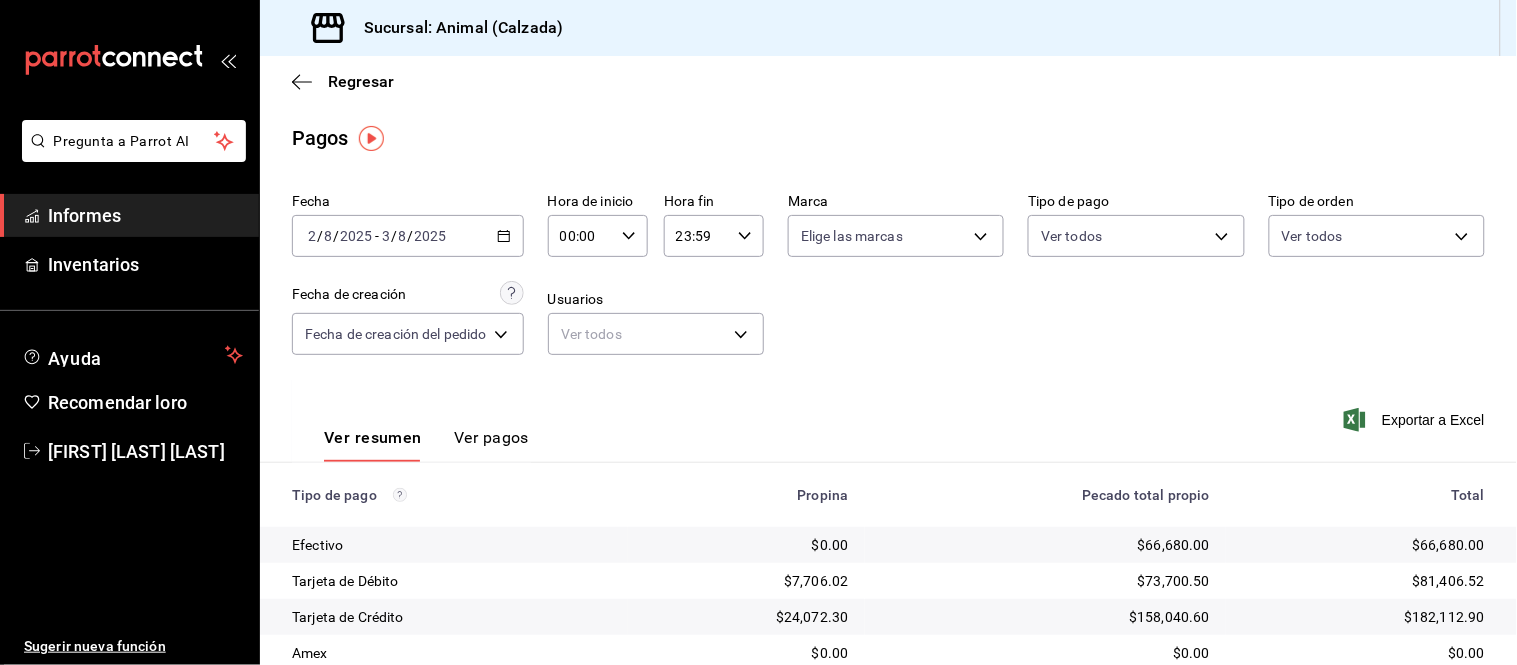 click 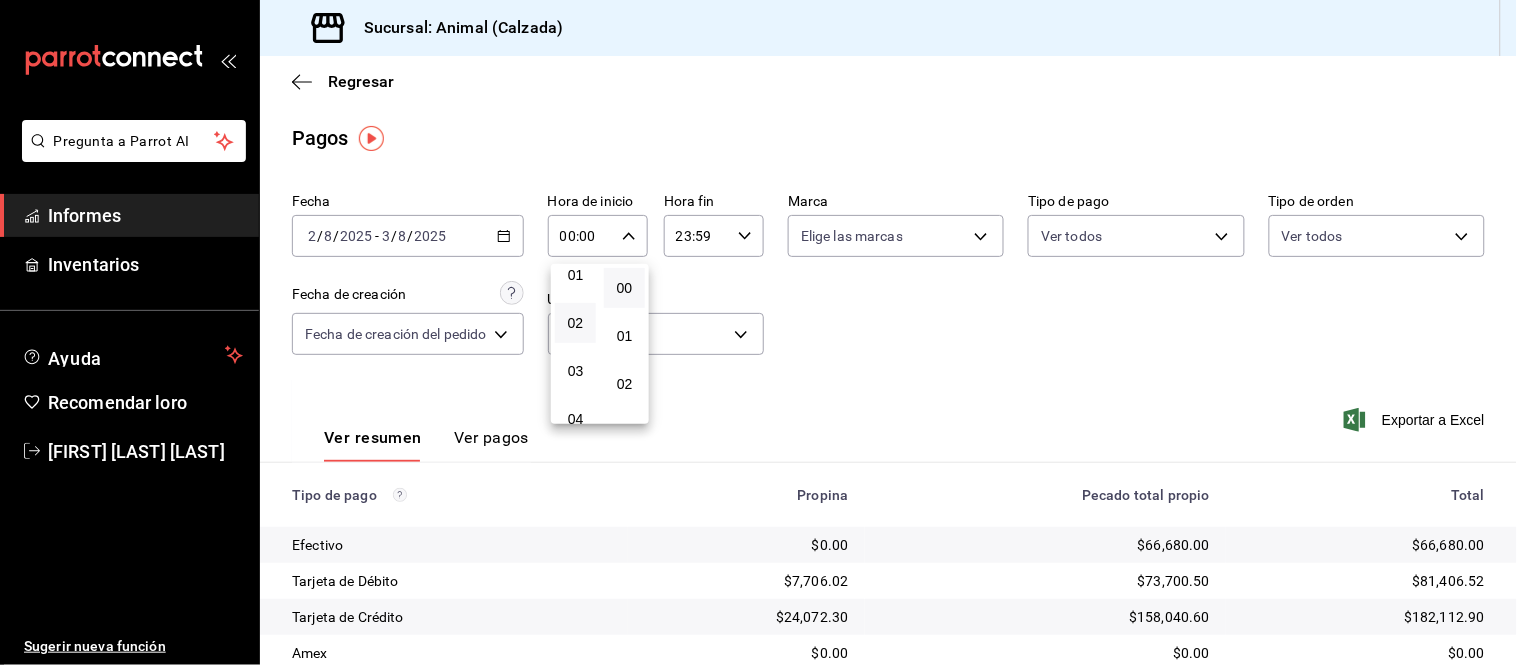 scroll, scrollTop: 111, scrollLeft: 0, axis: vertical 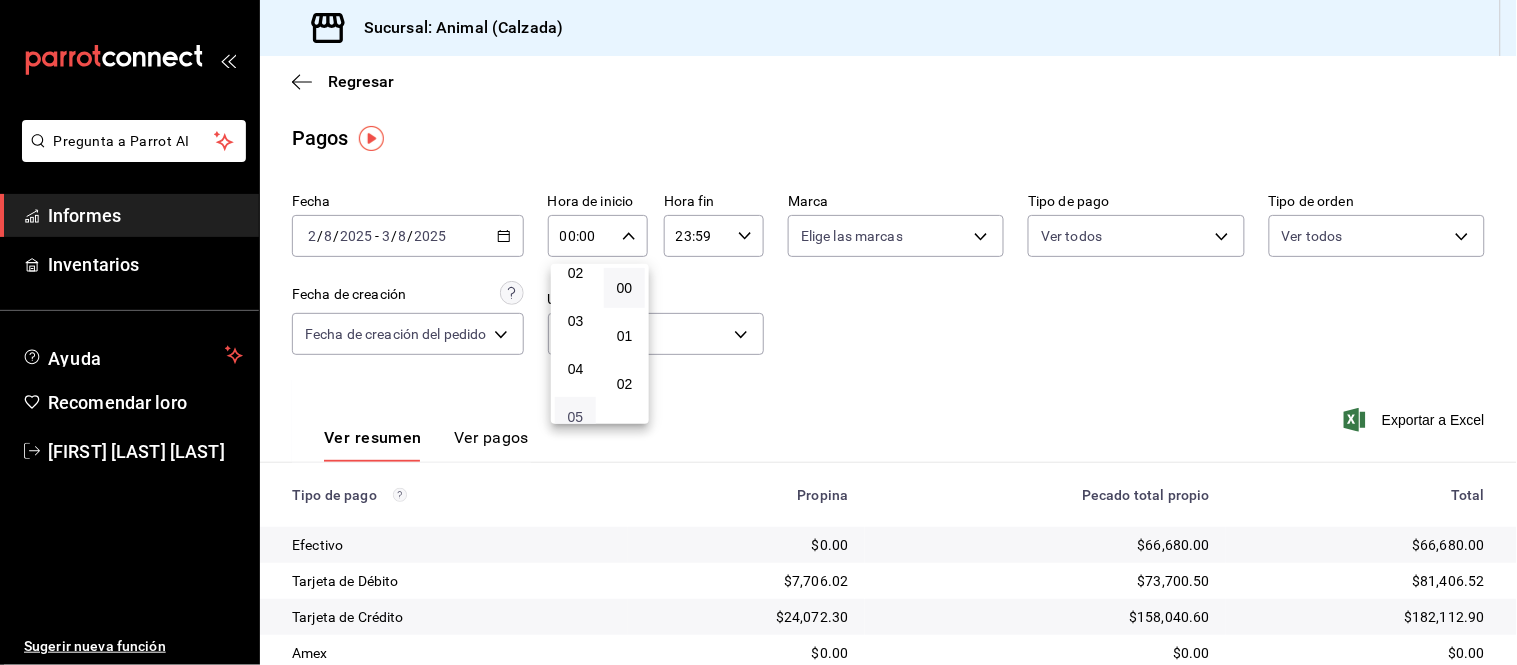 click on "05" at bounding box center (576, 417) 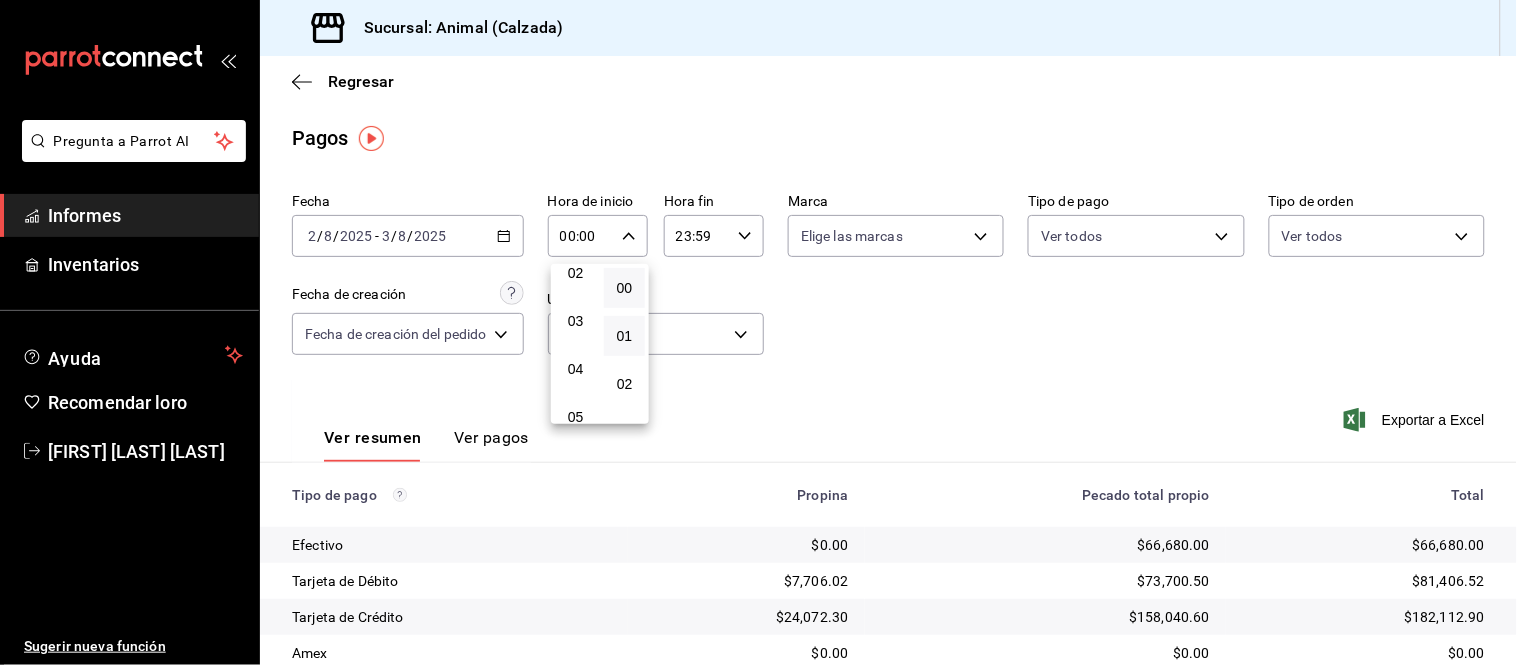 type on "05:00" 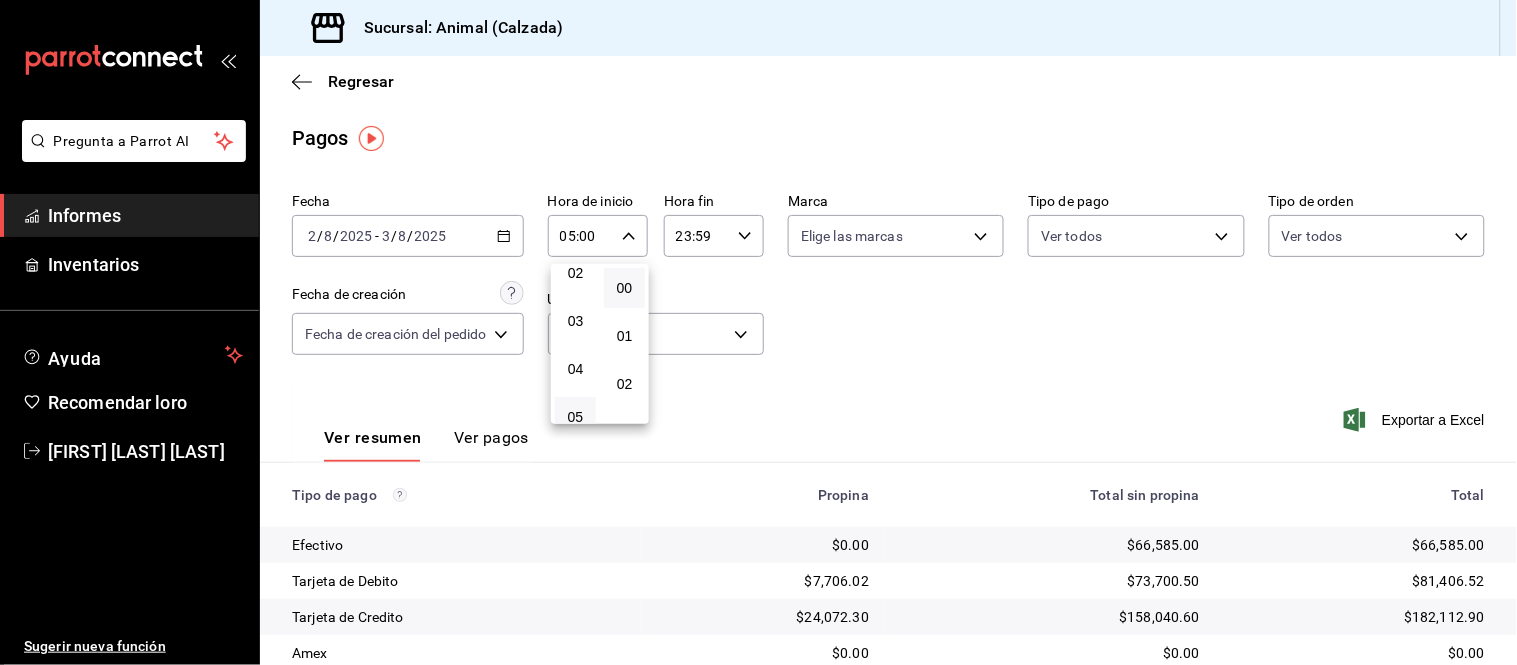 click at bounding box center (758, 332) 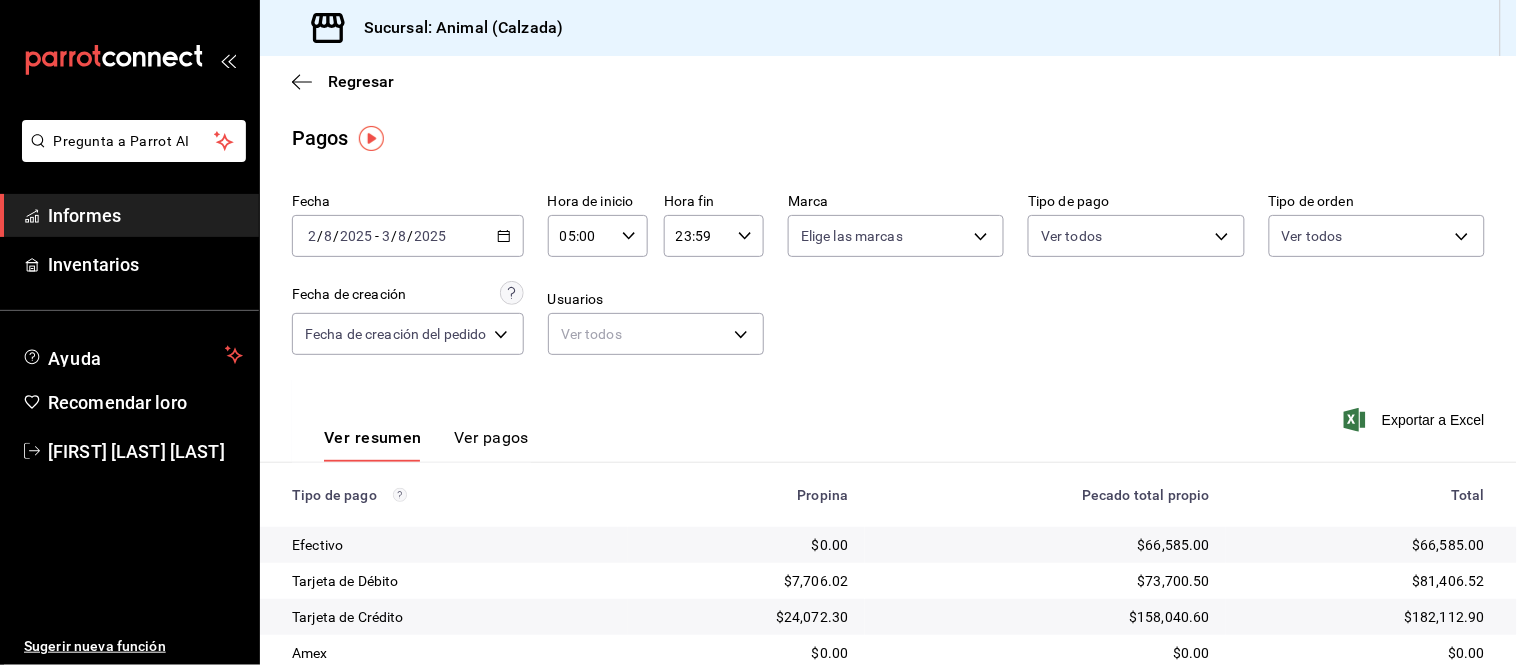 click on "23:59 Hora fin" at bounding box center [714, 236] 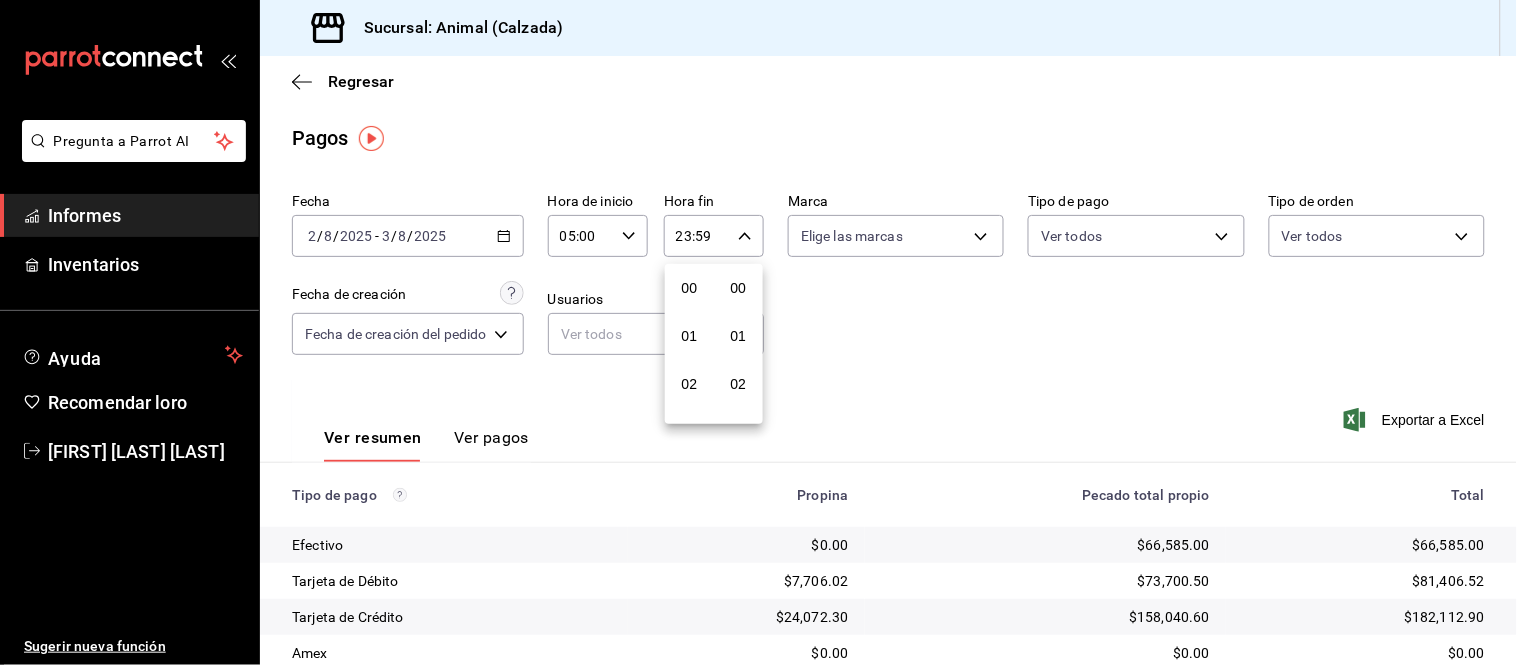 scroll, scrollTop: 981, scrollLeft: 0, axis: vertical 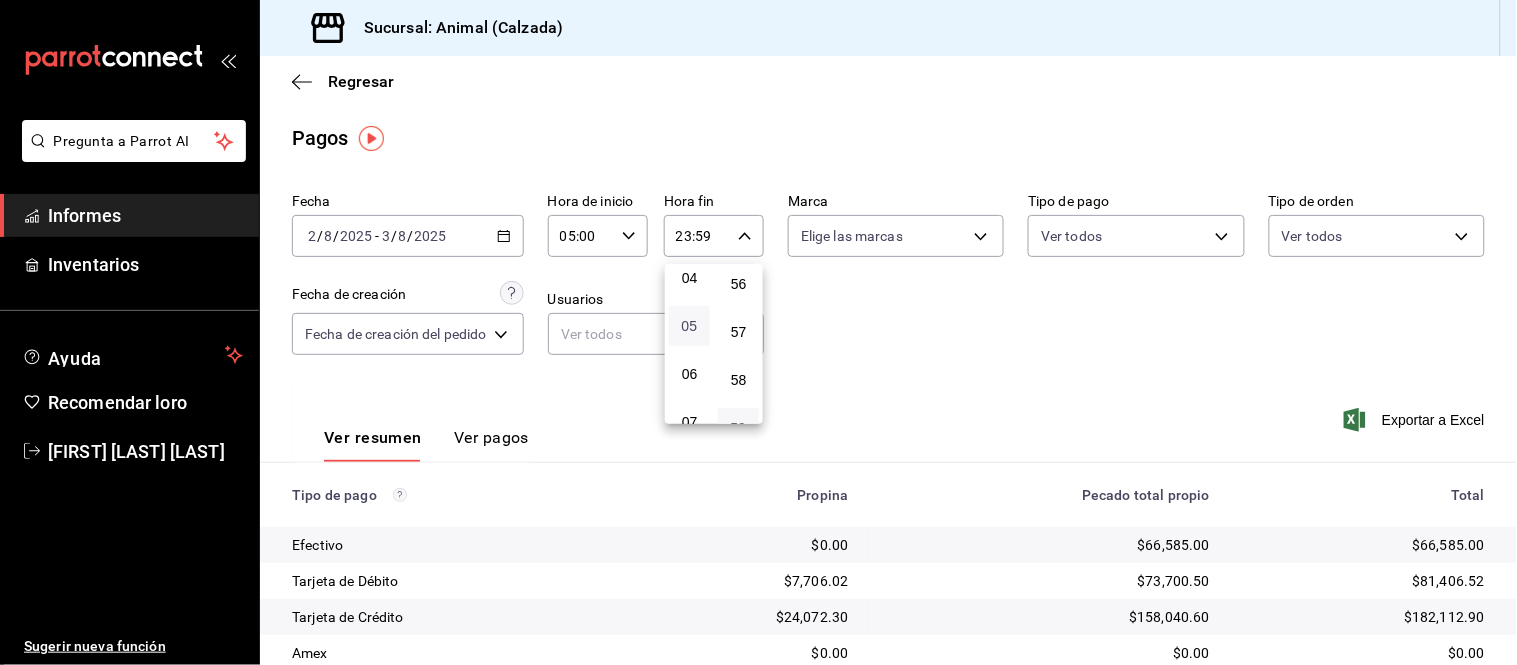 click on "05" at bounding box center [690, 326] 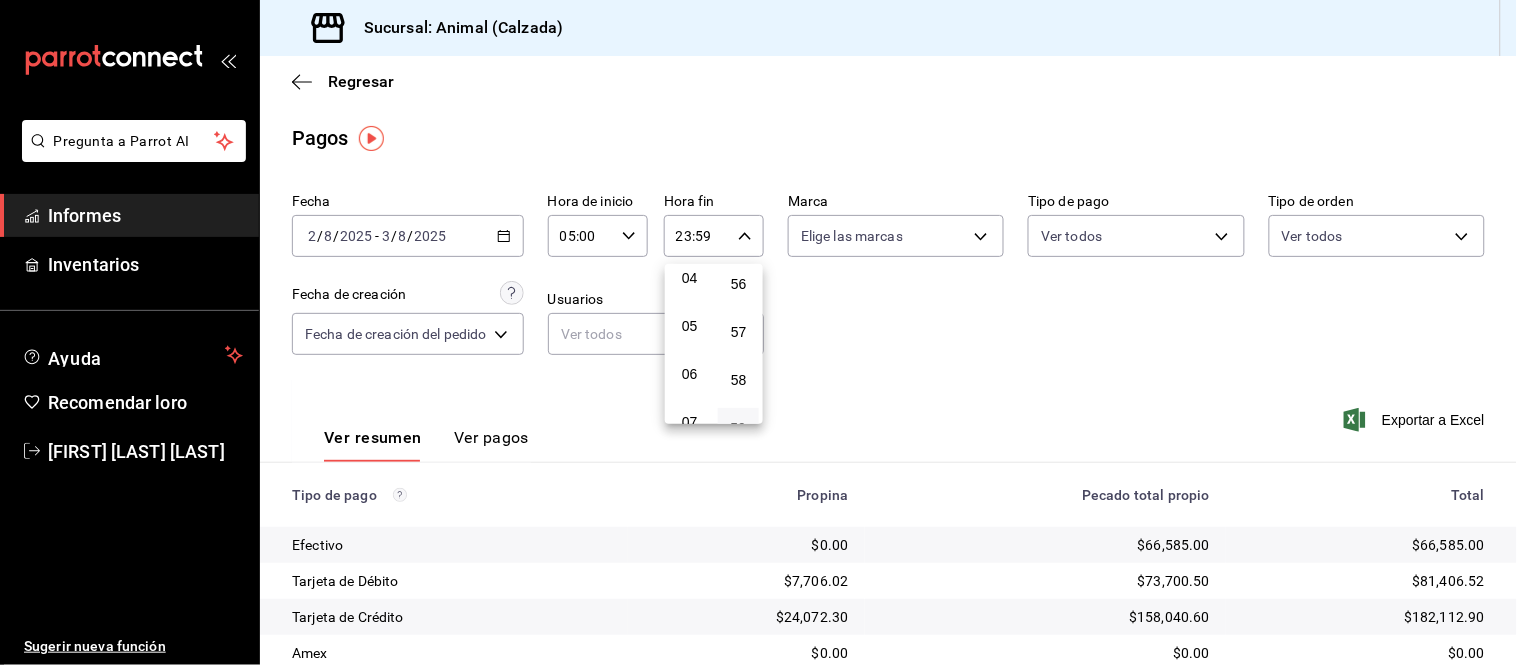 type on "05:59" 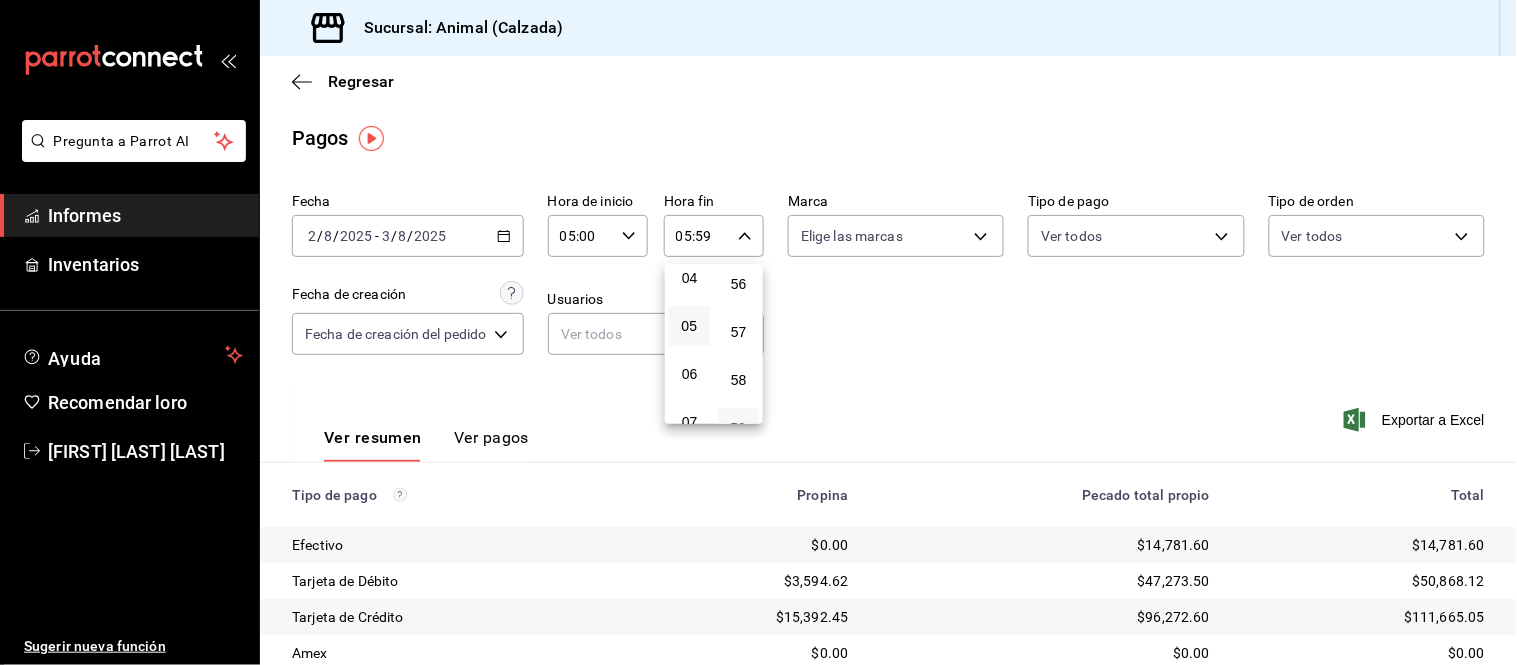 click at bounding box center (758, 332) 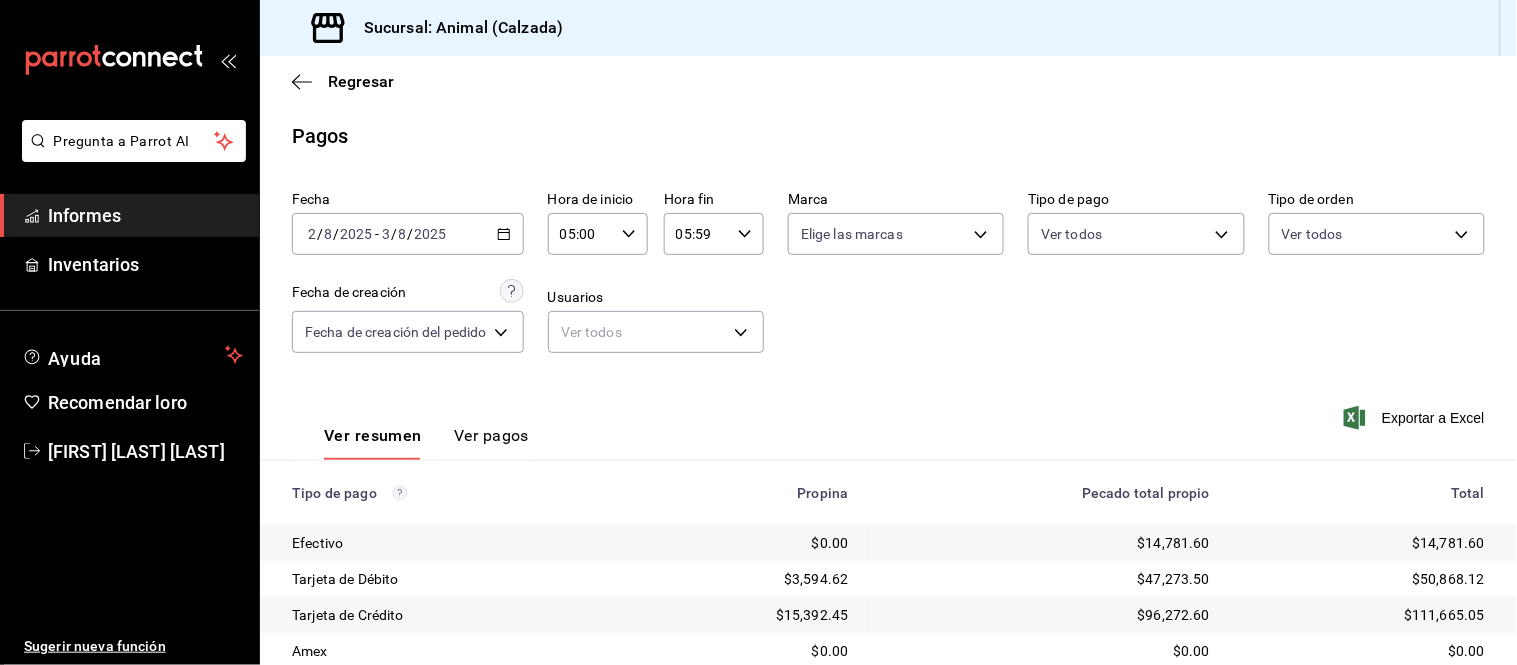 scroll, scrollTop: 0, scrollLeft: 0, axis: both 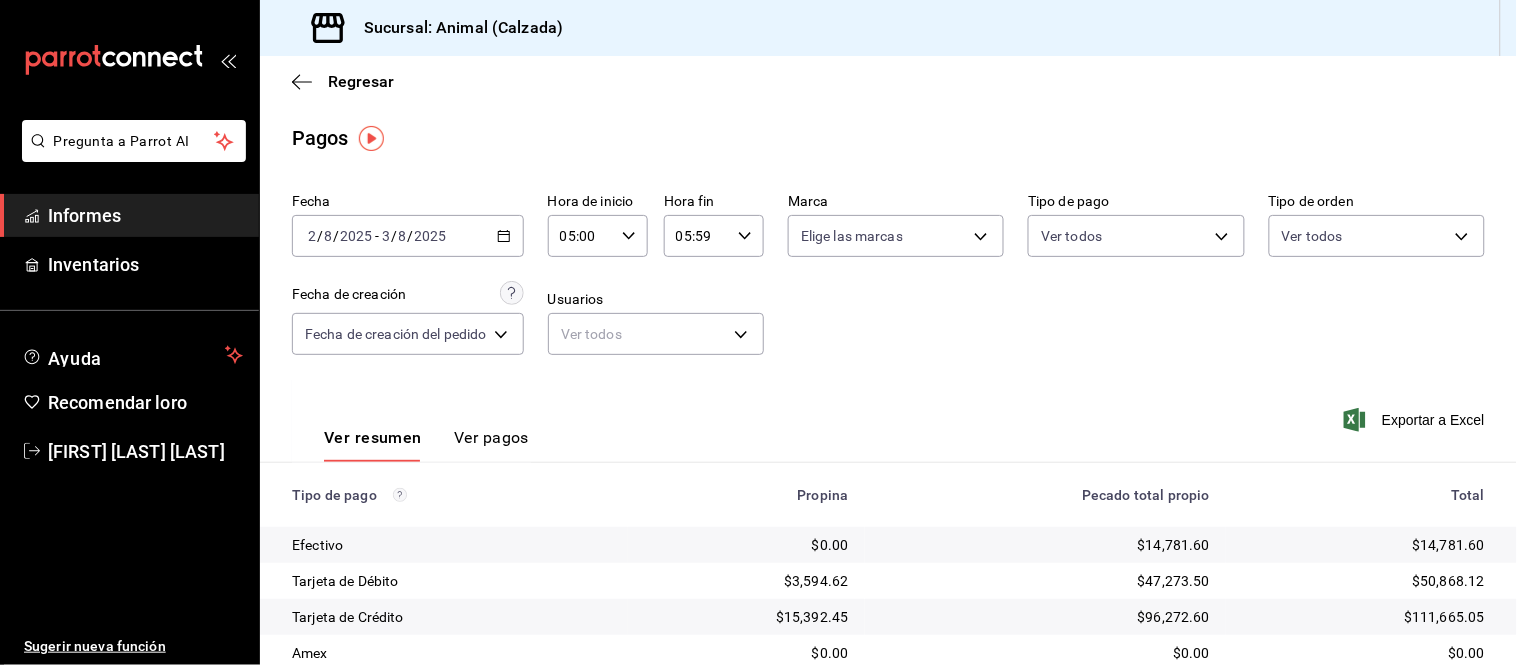 drag, startPoint x: 504, startPoint y: 228, endPoint x: 487, endPoint y: 214, distance: 22.022715 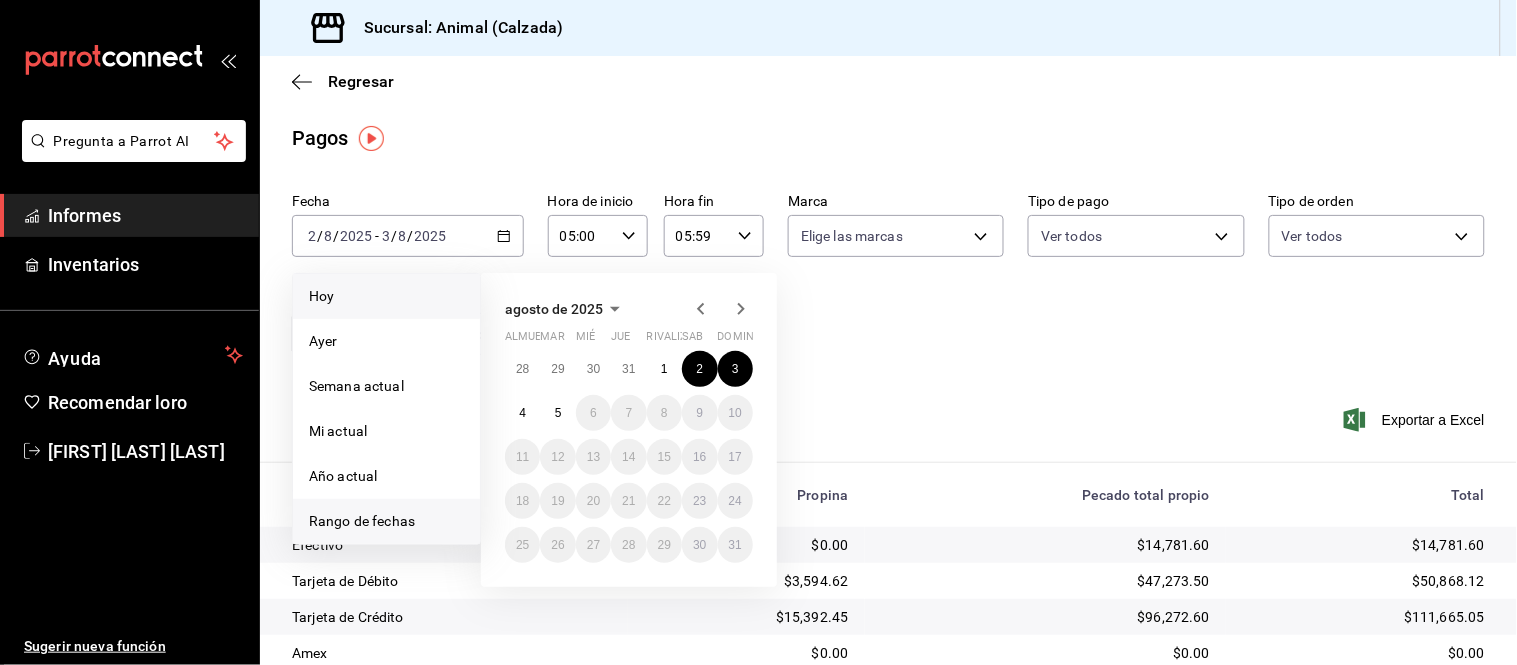 click on "Hoy" at bounding box center (386, 296) 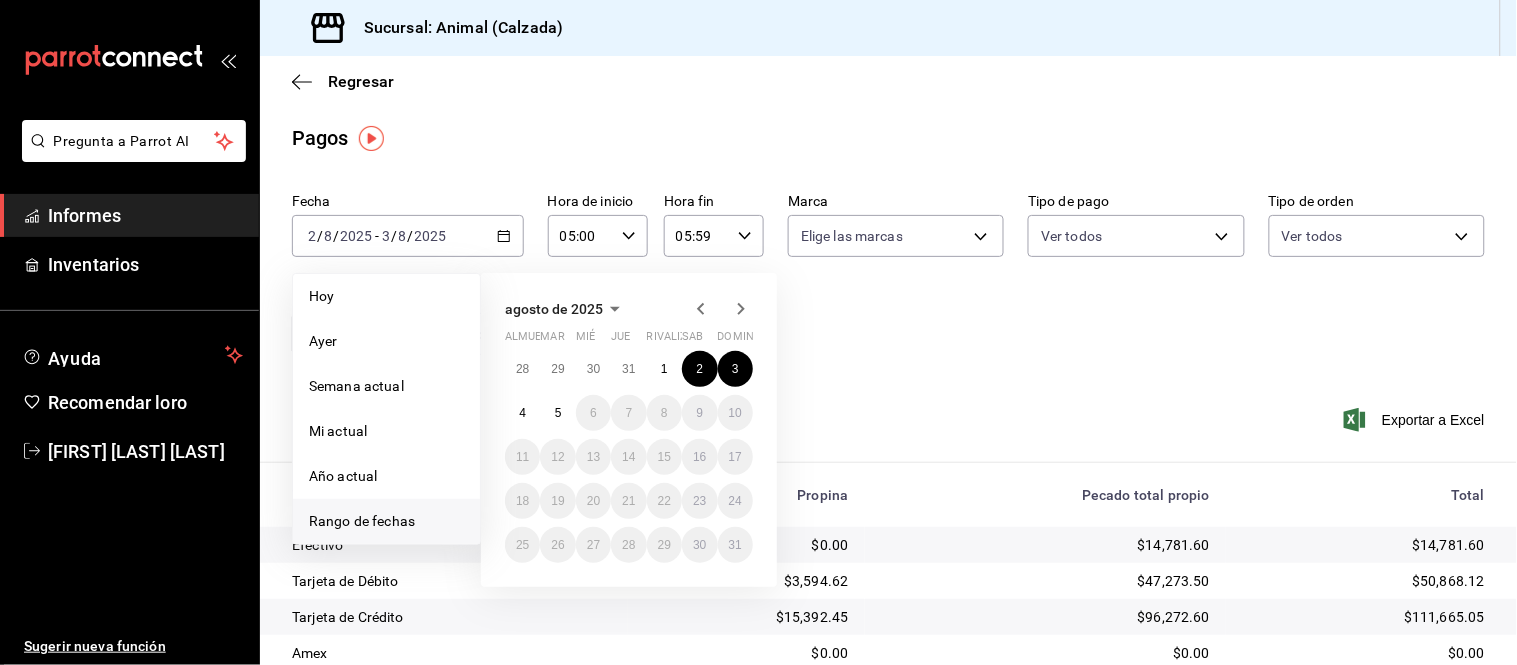 type on "00:00" 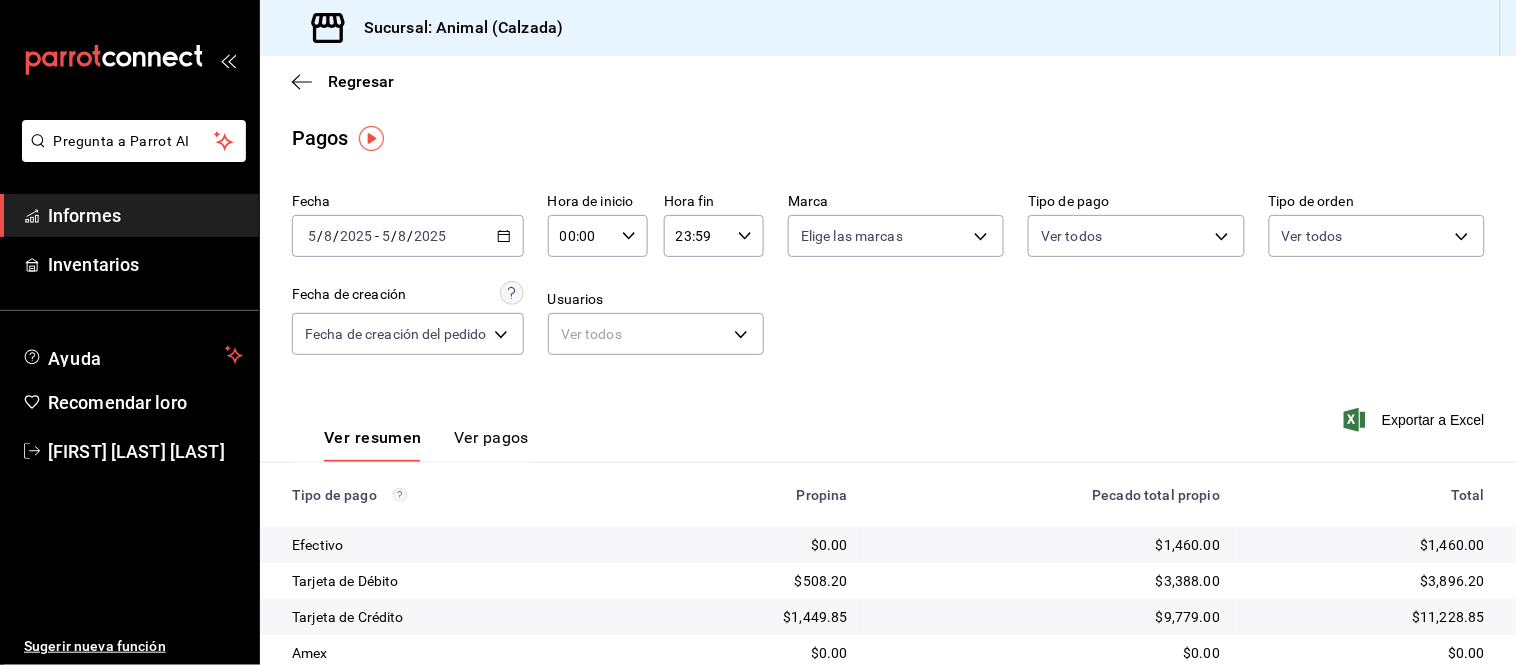 click 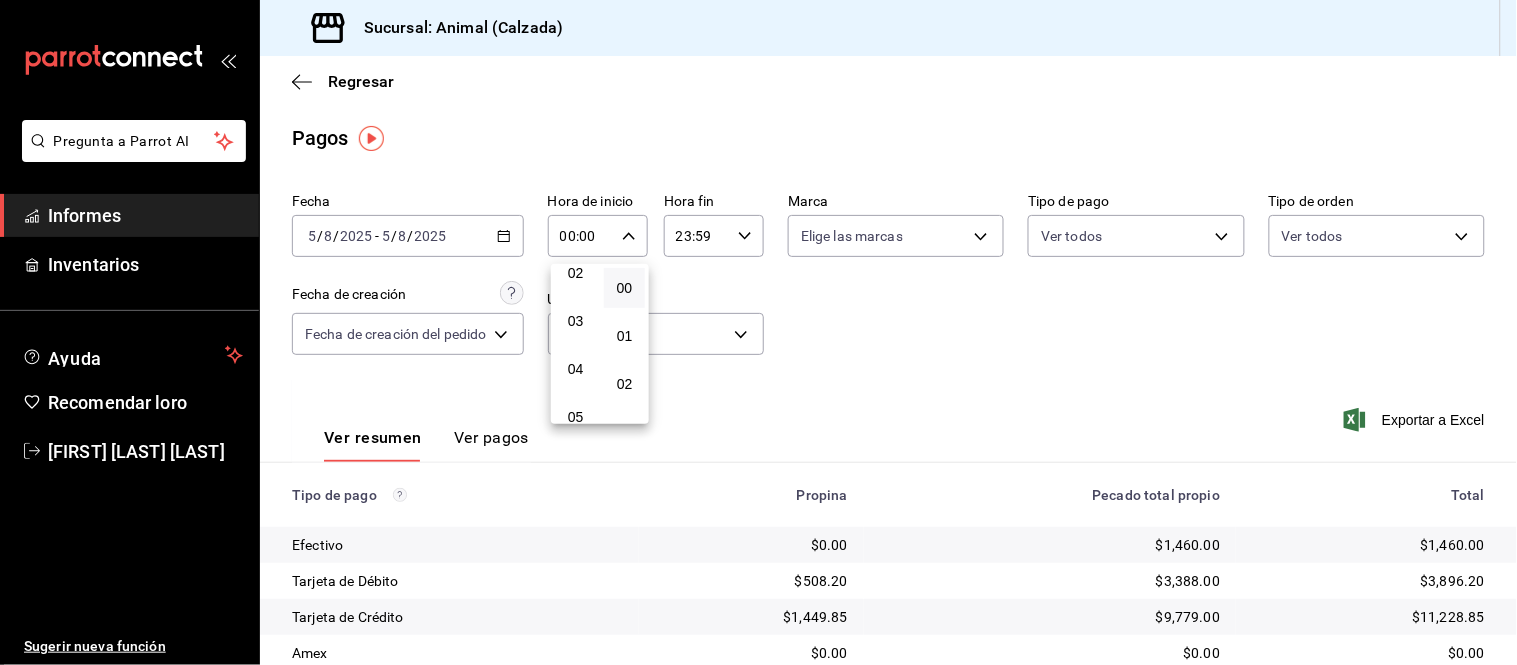 scroll, scrollTop: 222, scrollLeft: 0, axis: vertical 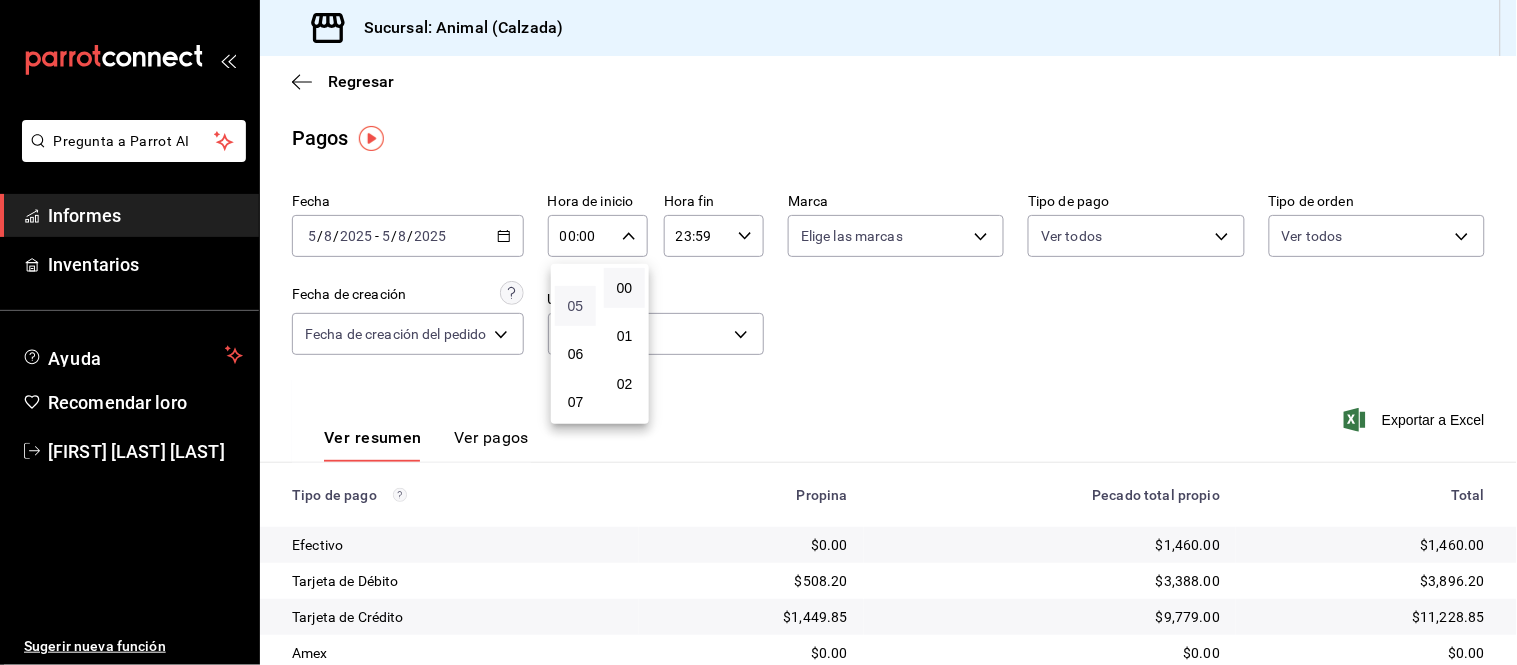click on "05" at bounding box center [576, 306] 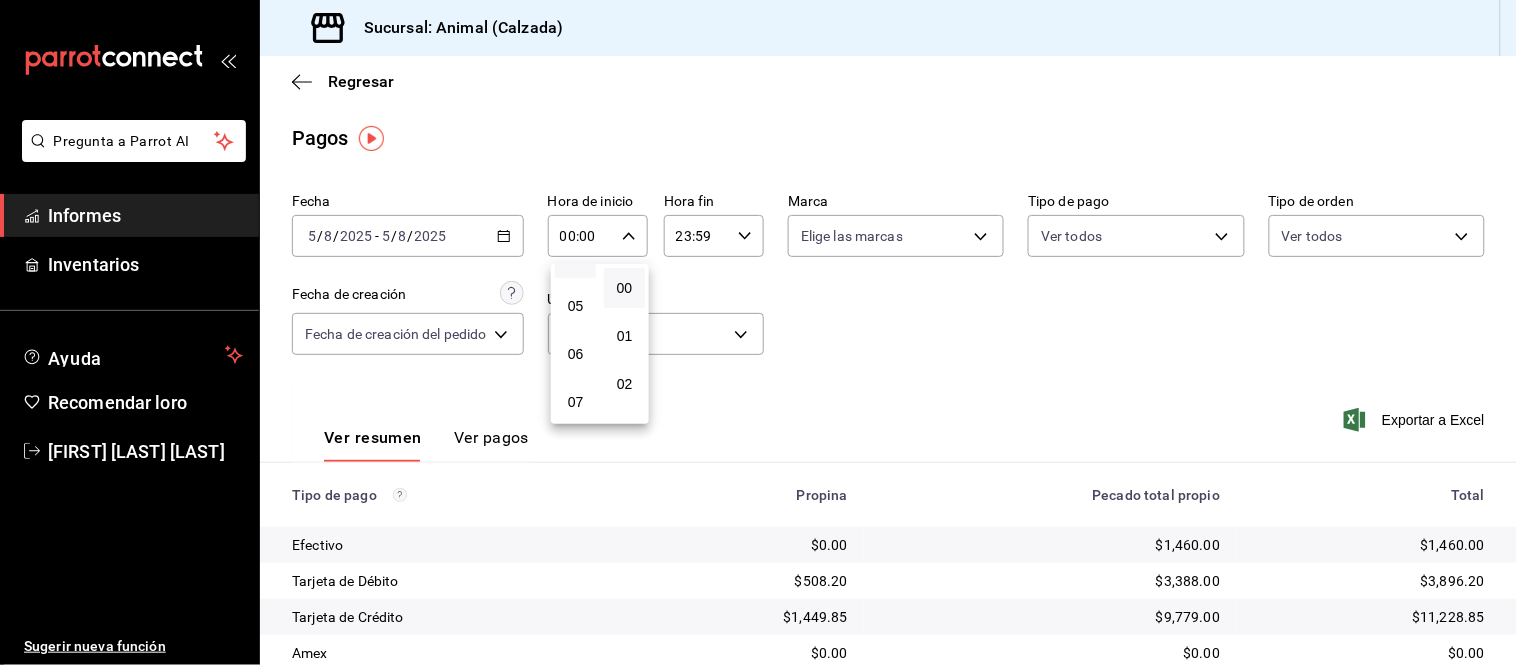 type on "05:00" 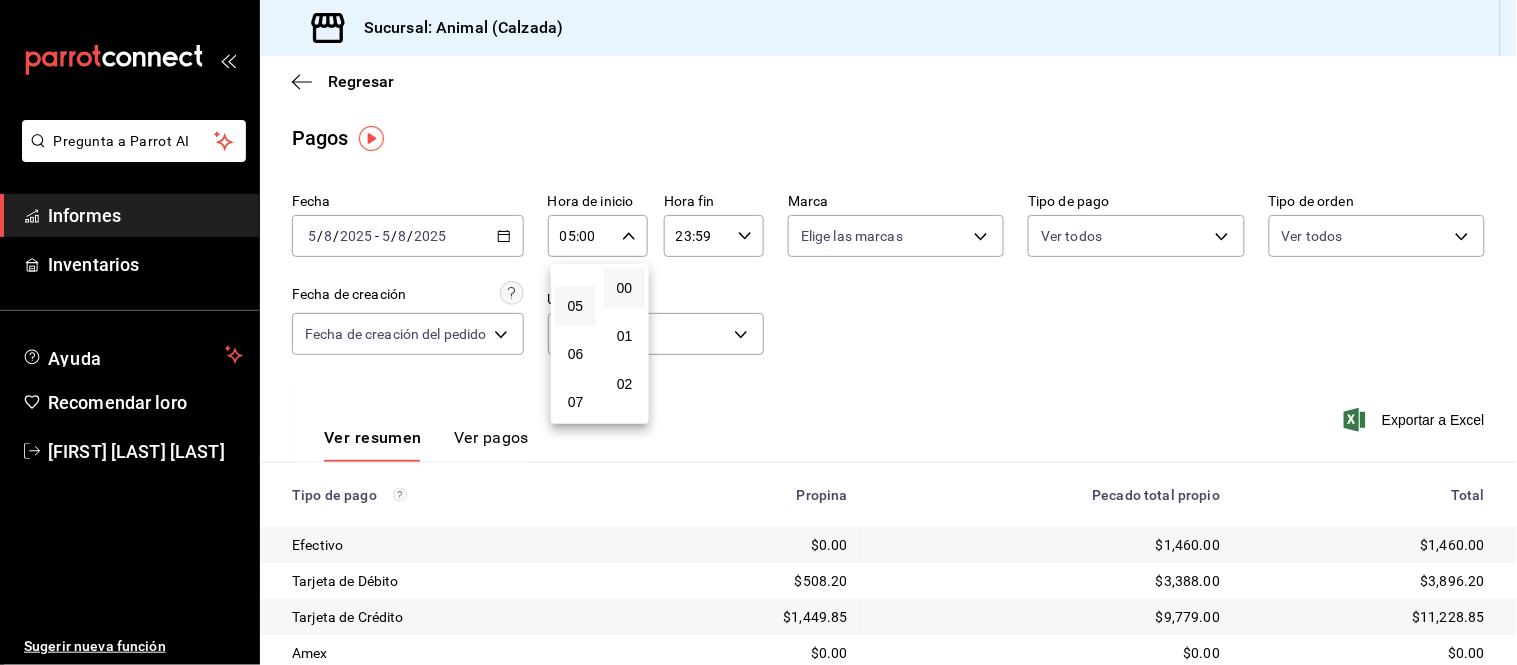 click at bounding box center [758, 332] 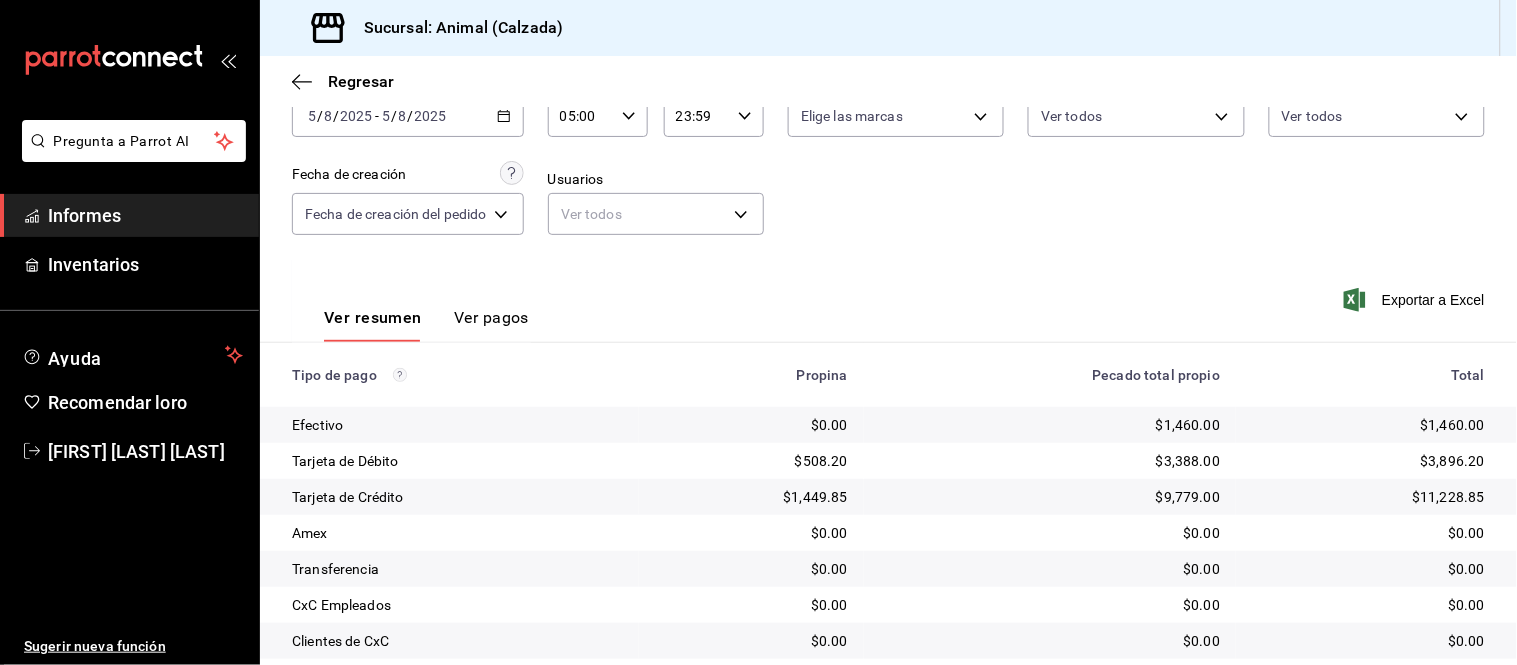 scroll, scrollTop: 0, scrollLeft: 0, axis: both 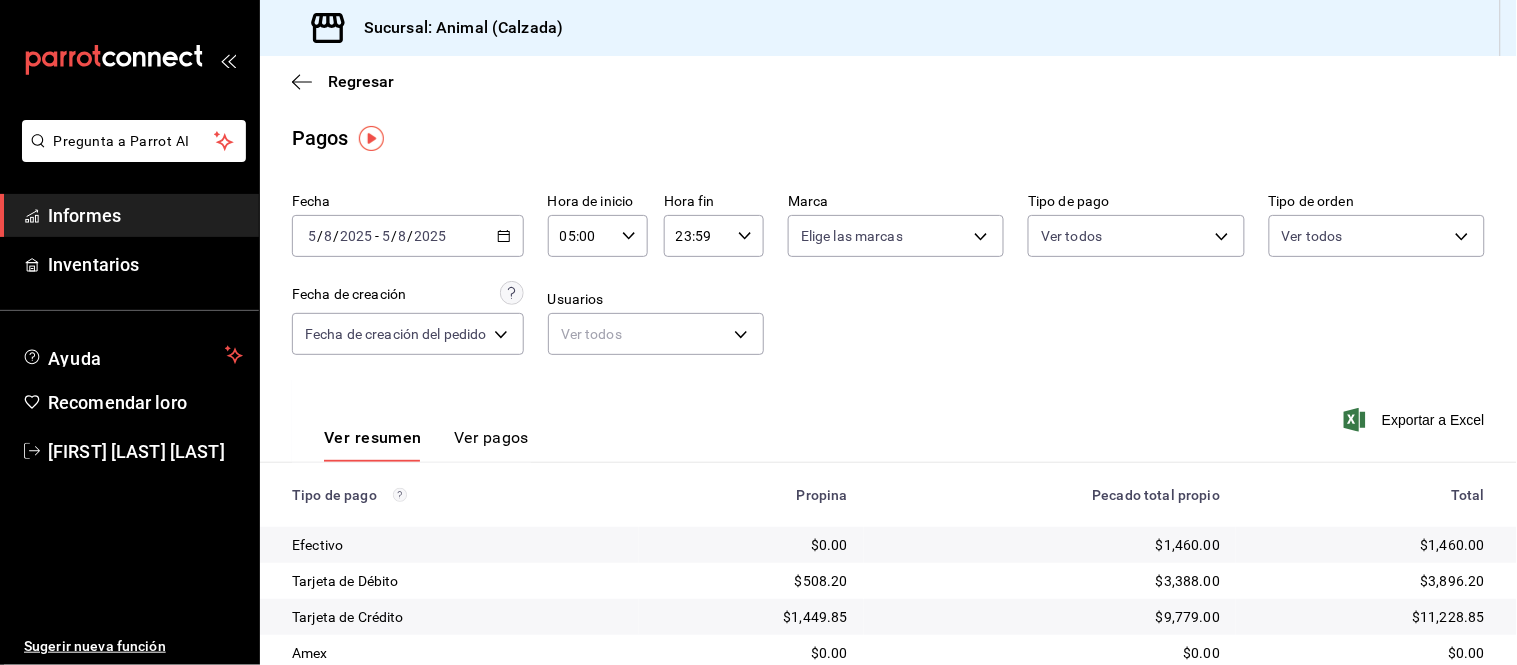 click on "Ver resumen Ver pagos" at bounding box center [410, 432] 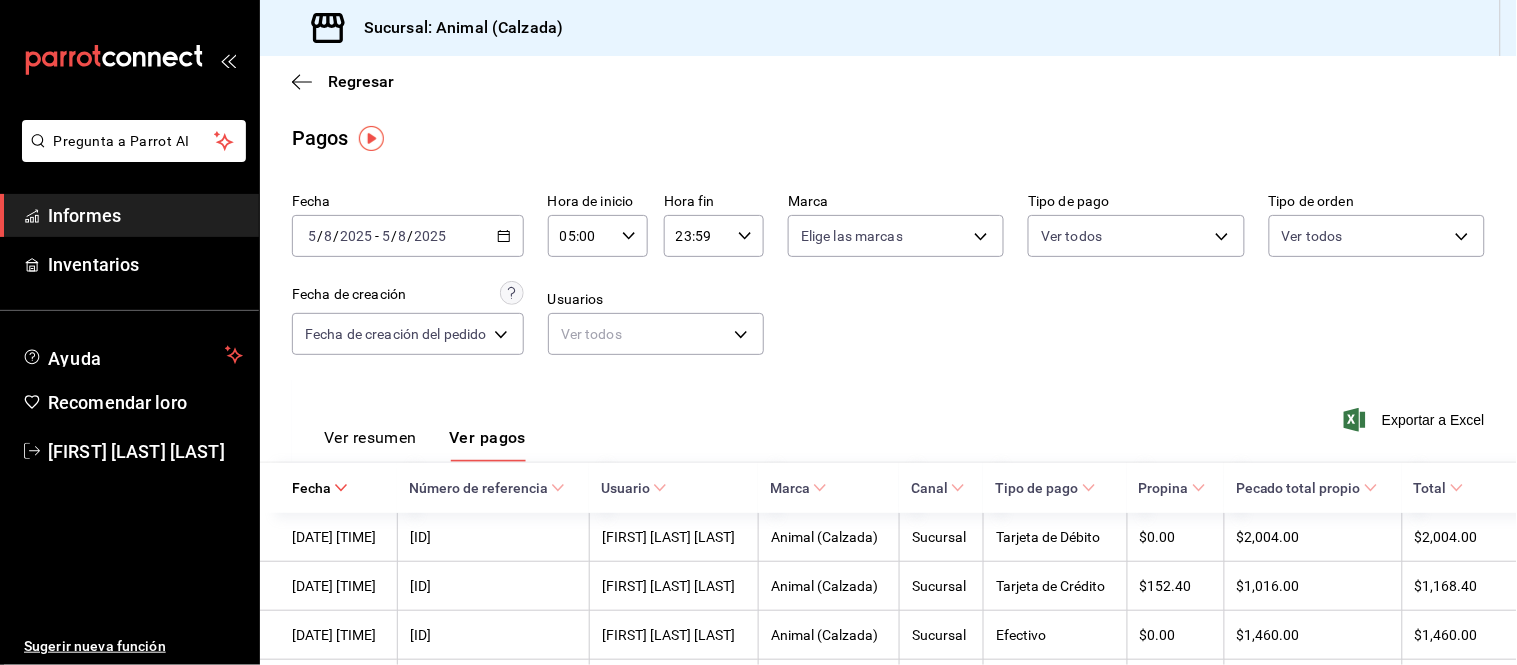 click on "Ver resumen" at bounding box center (370, 437) 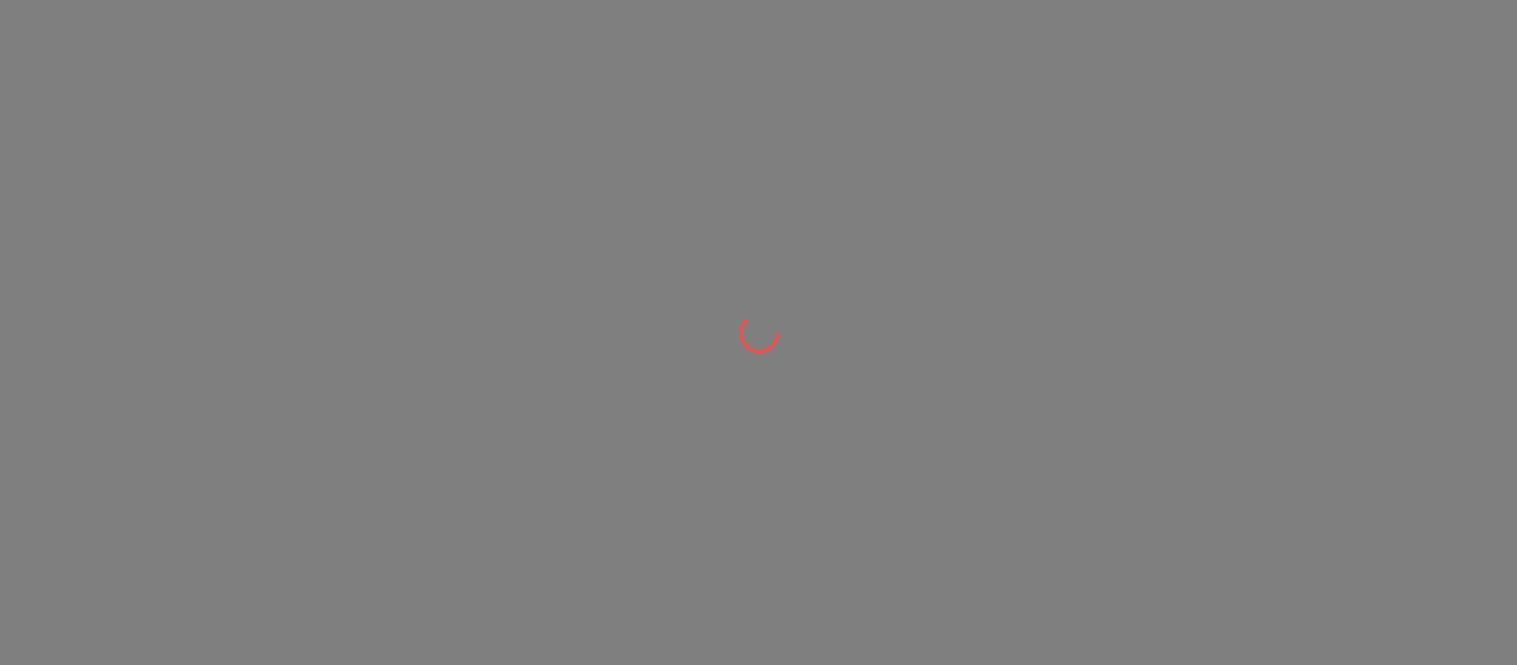 scroll, scrollTop: 0, scrollLeft: 0, axis: both 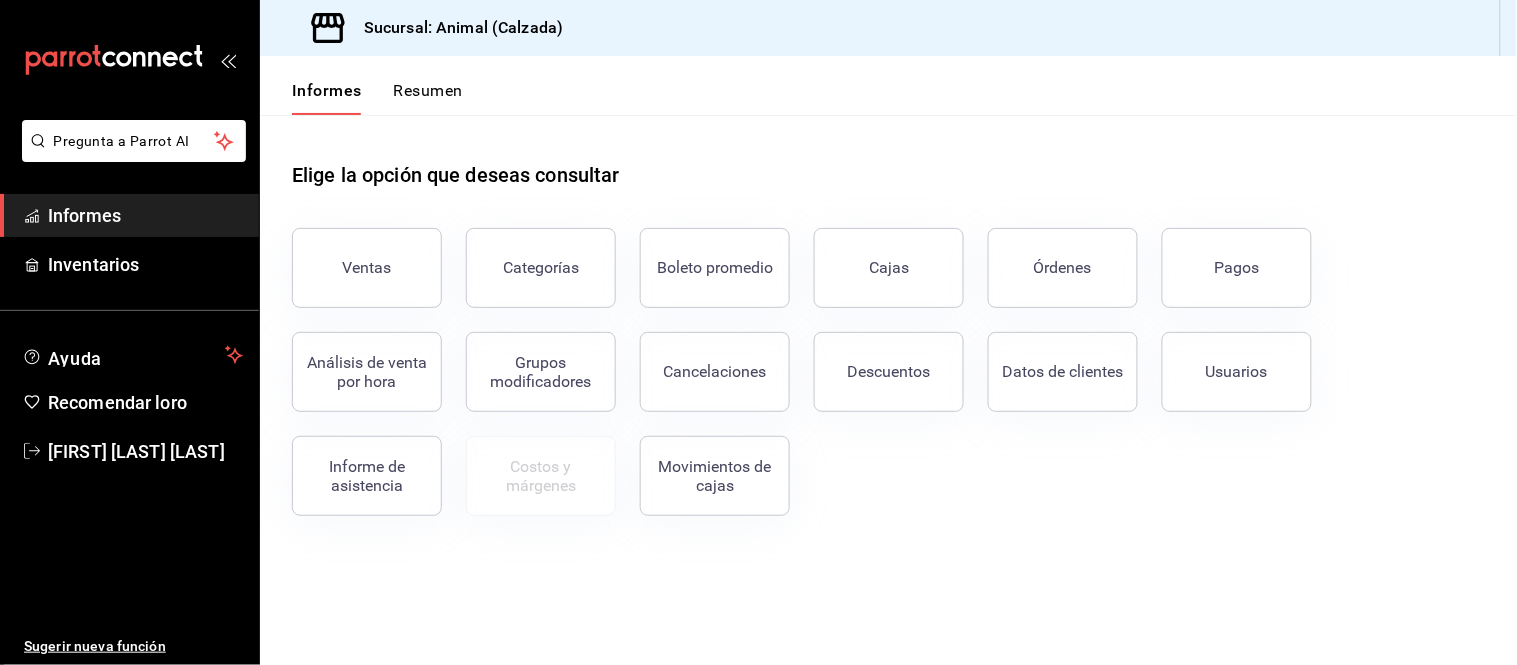 click on "Órdenes" at bounding box center [1063, 268] 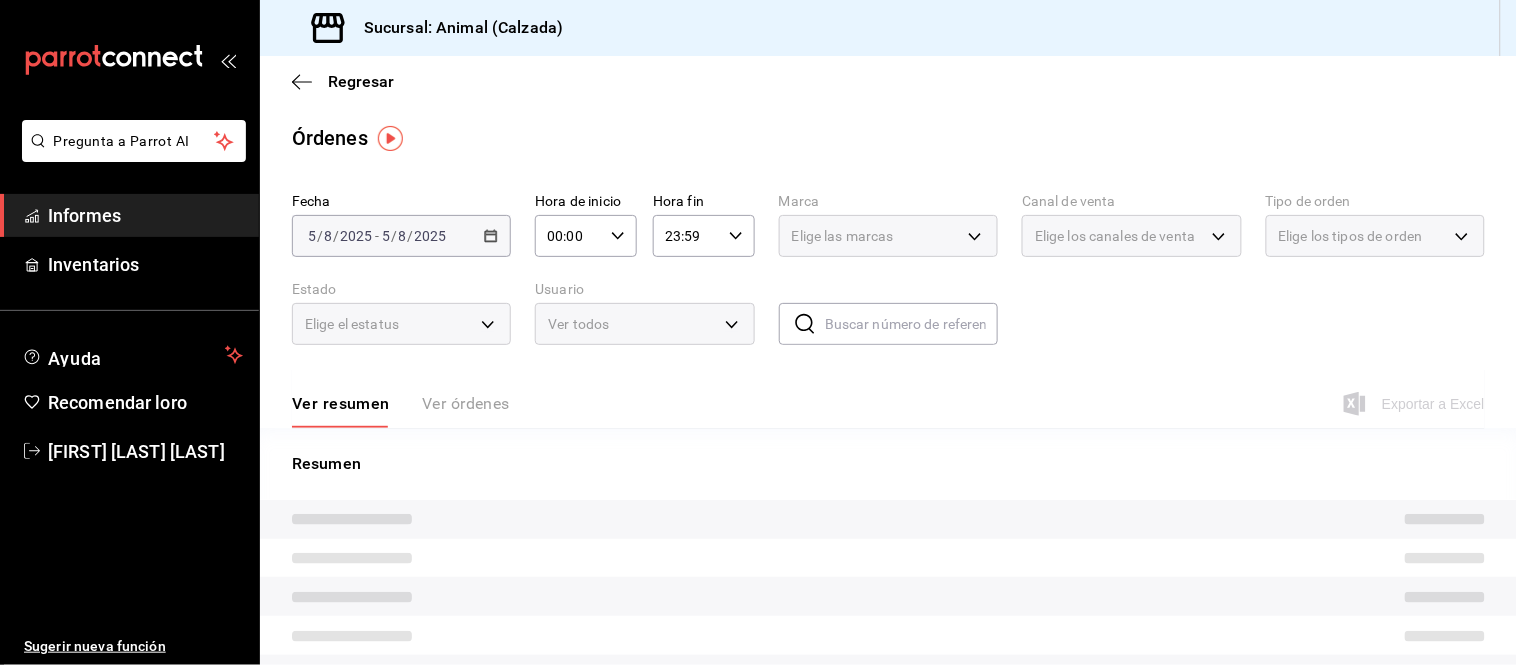 click on "00:00 Hora de inicio" at bounding box center (586, 236) 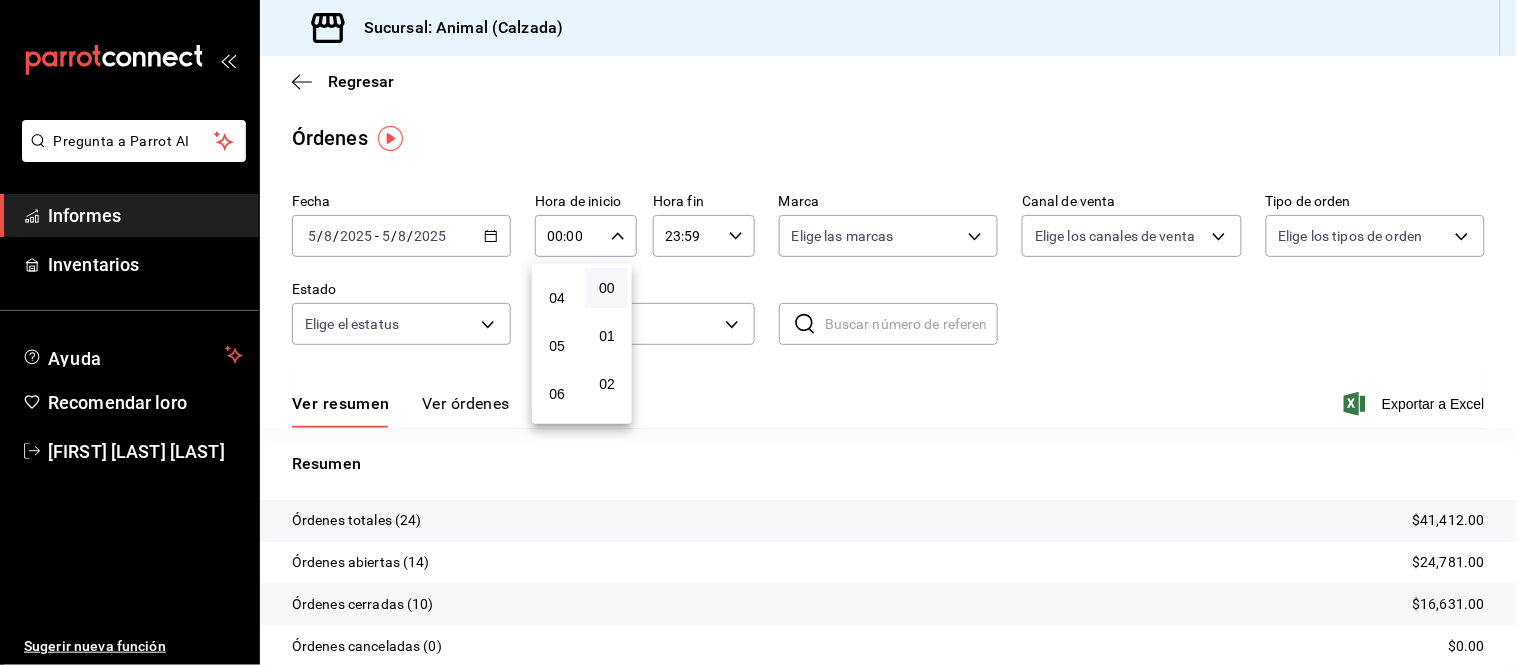 scroll, scrollTop: 222, scrollLeft: 0, axis: vertical 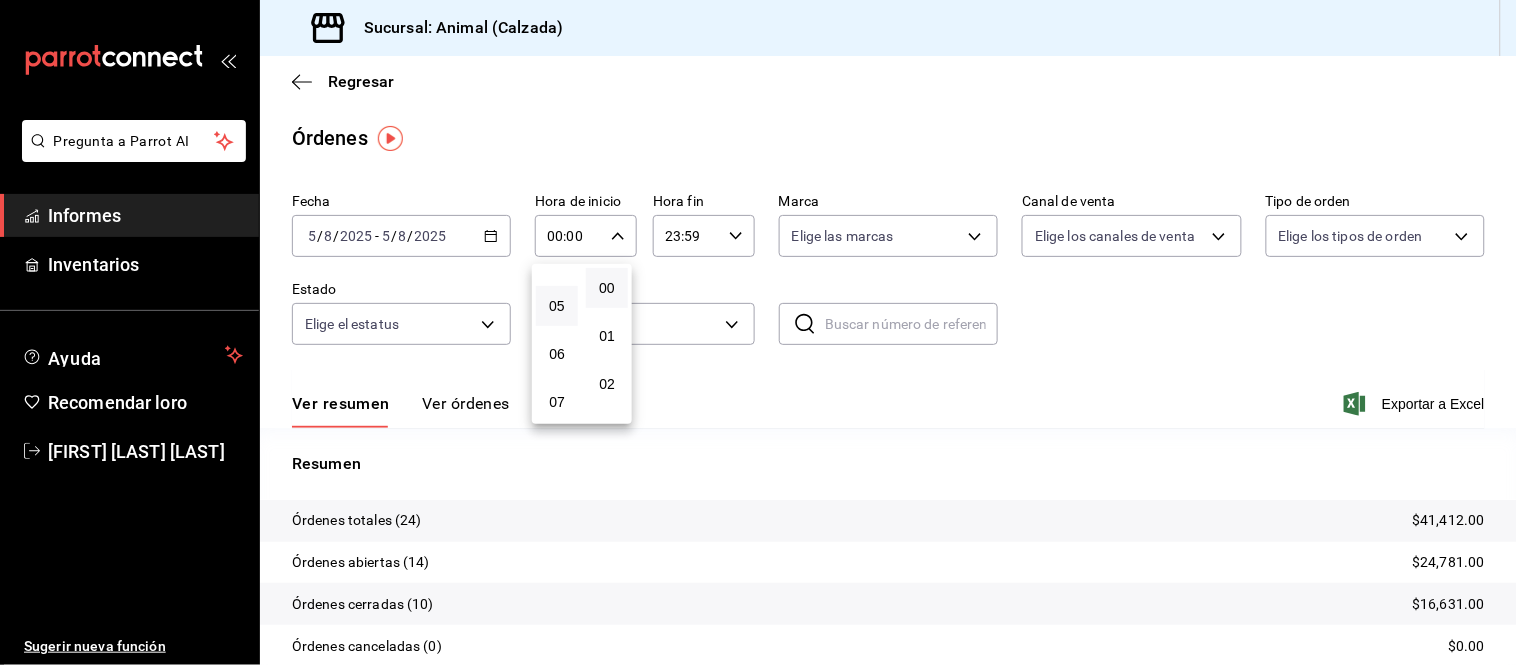 click on "05" at bounding box center [557, 306] 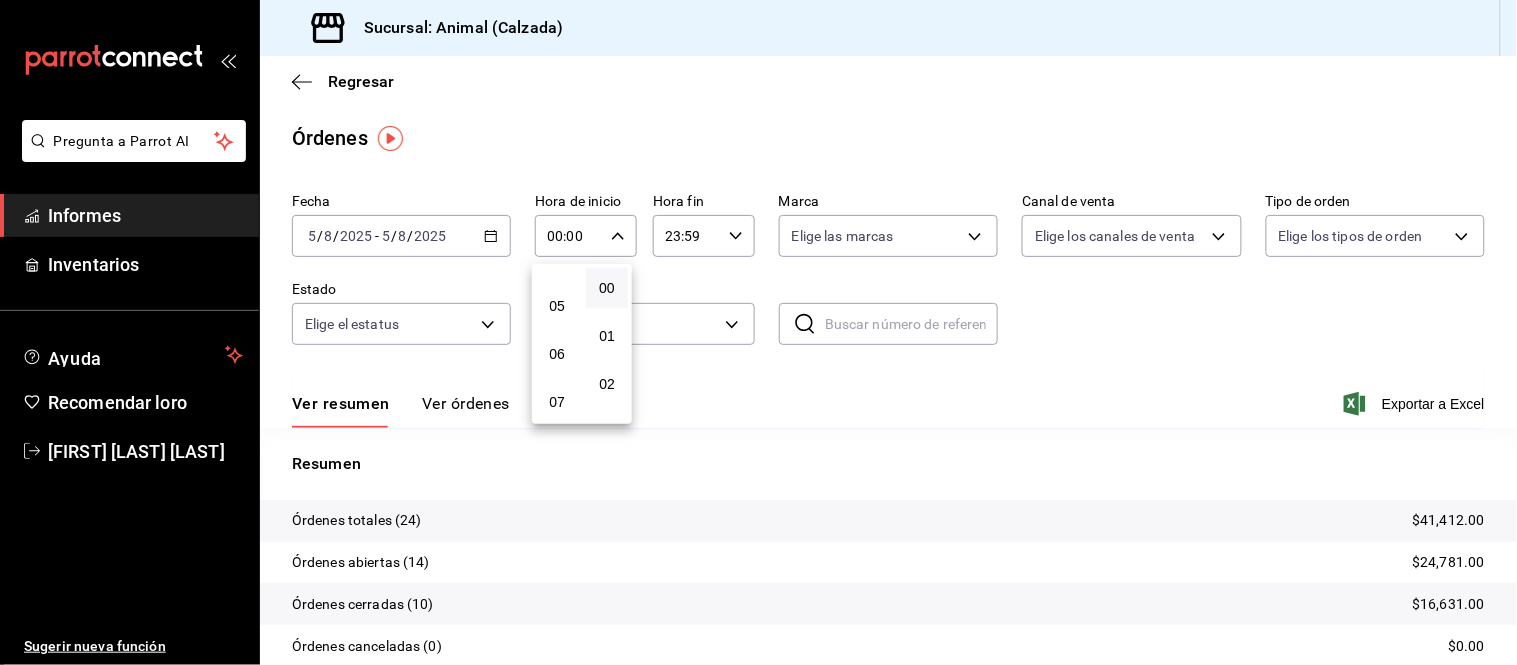 type on "05:00" 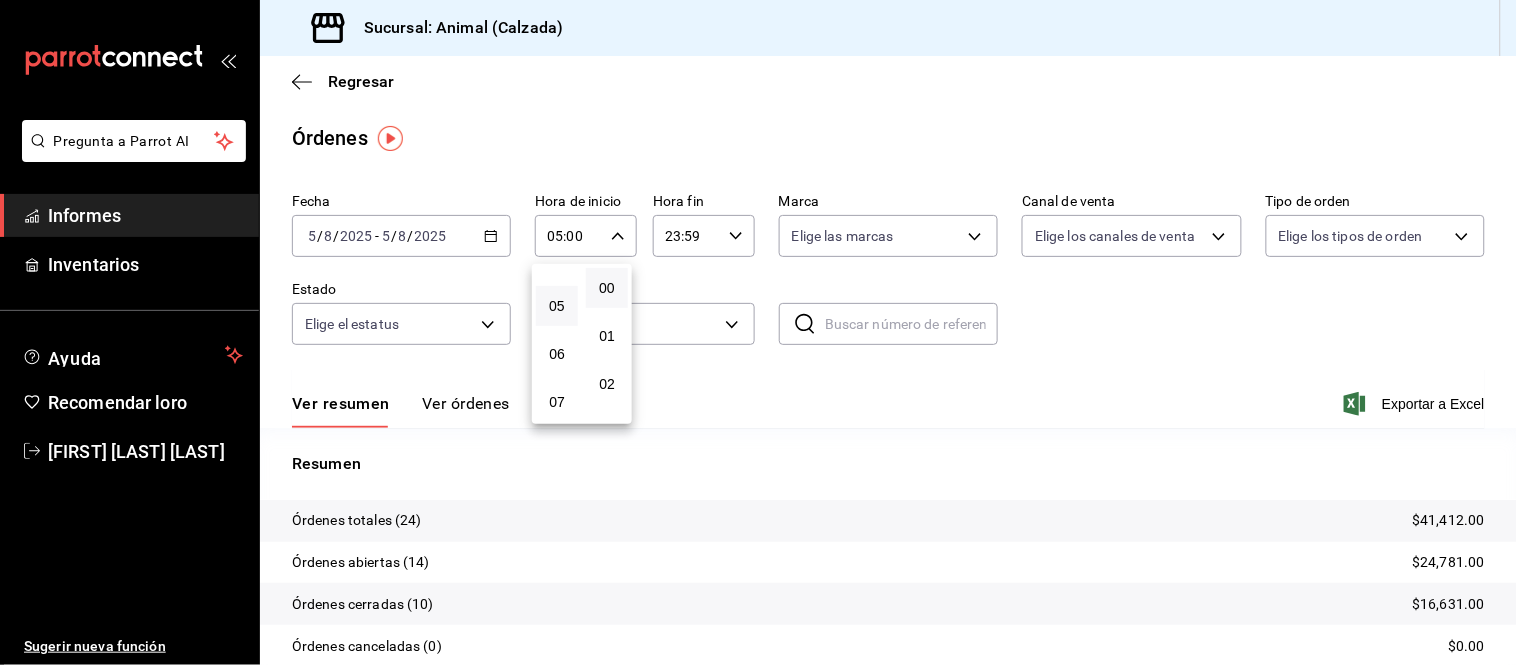 click at bounding box center (758, 332) 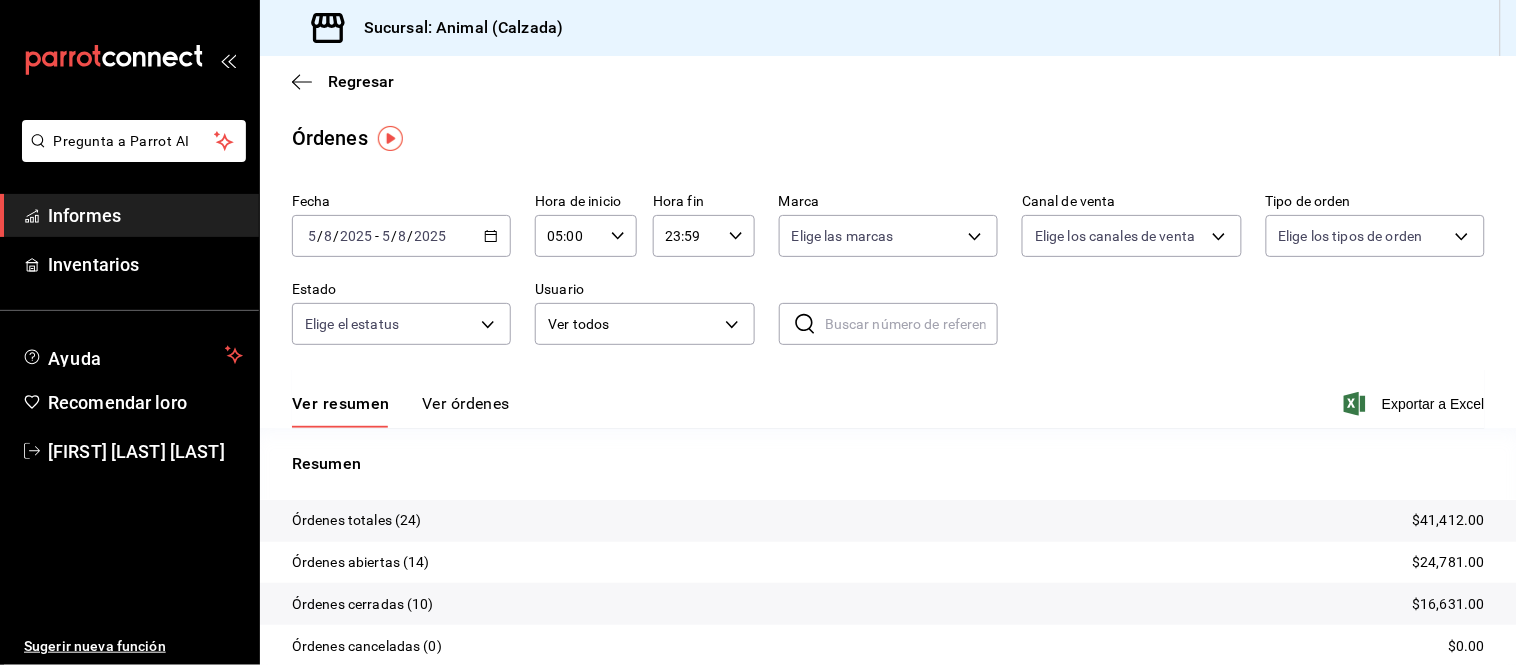 click on "Ver órdenes" at bounding box center (466, 403) 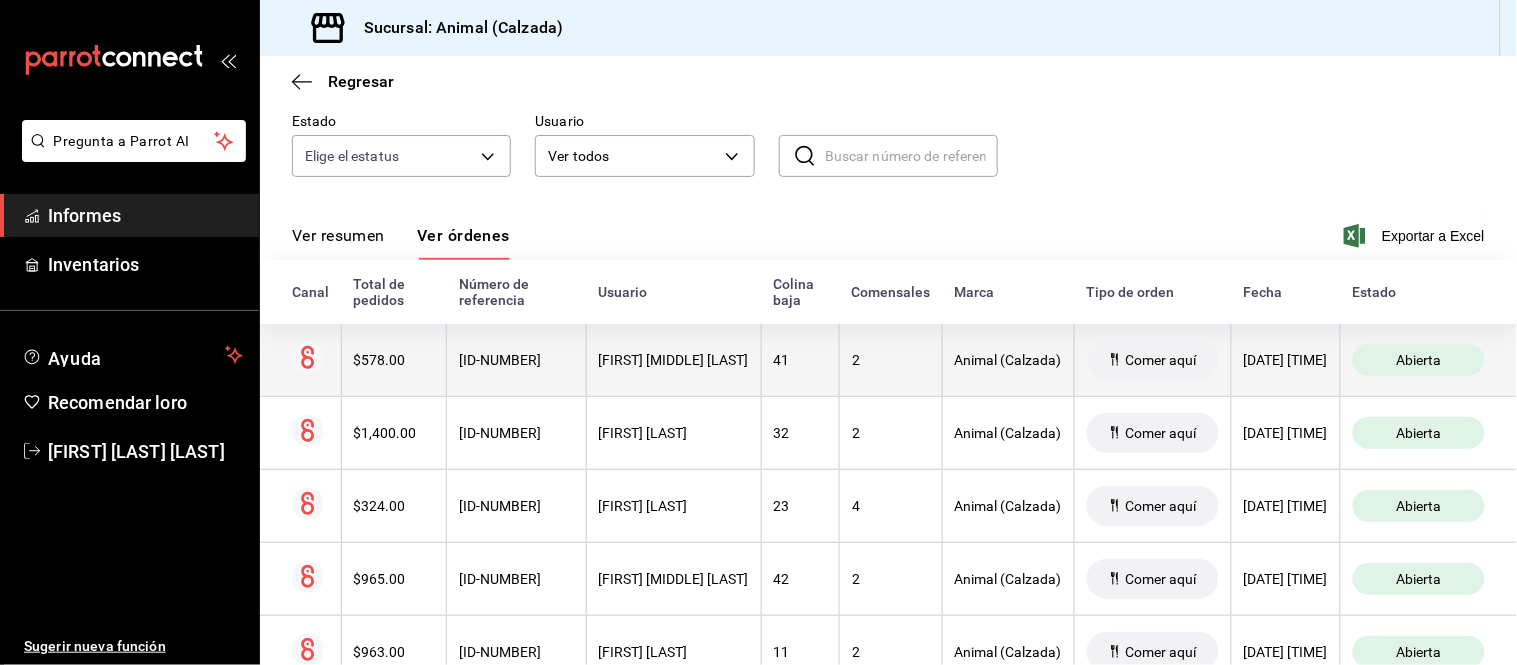 scroll, scrollTop: 121, scrollLeft: 0, axis: vertical 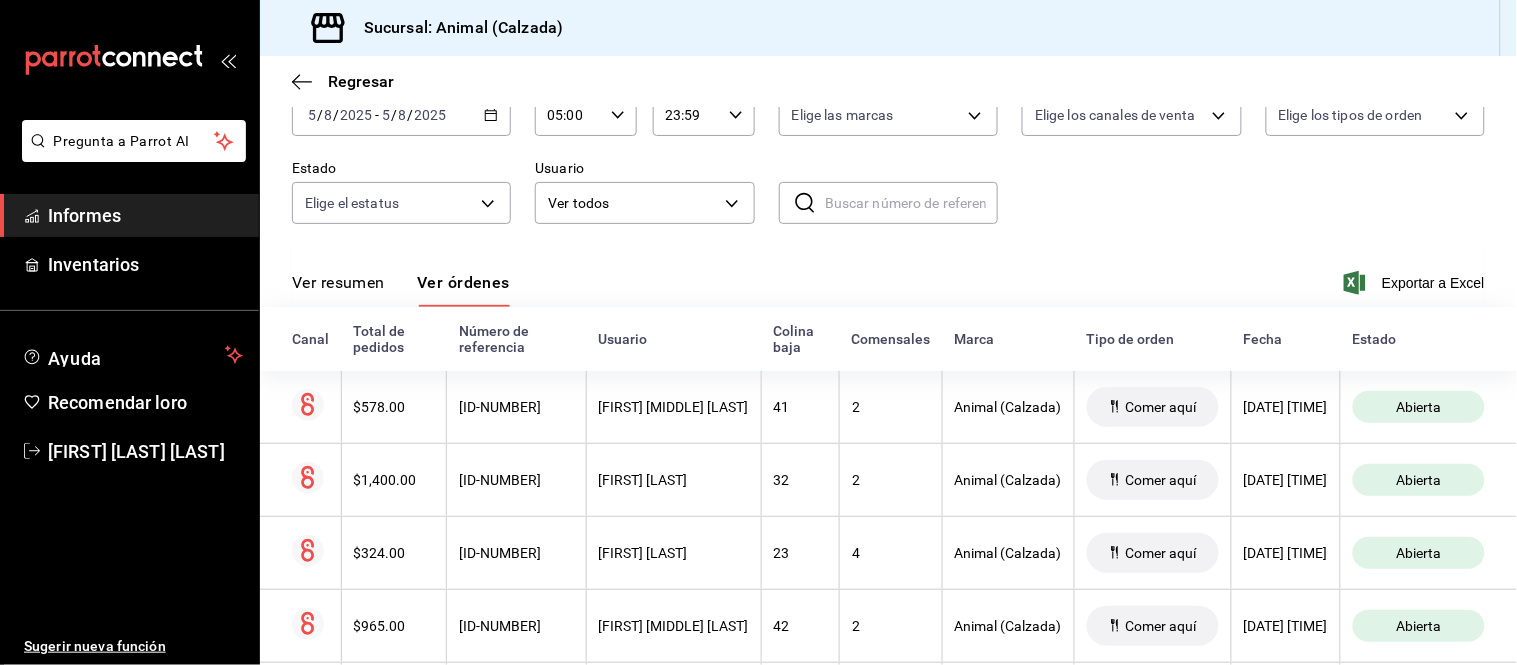 click on "Ver resumen Ver órdenes Exportar a Excel" at bounding box center [888, 277] 